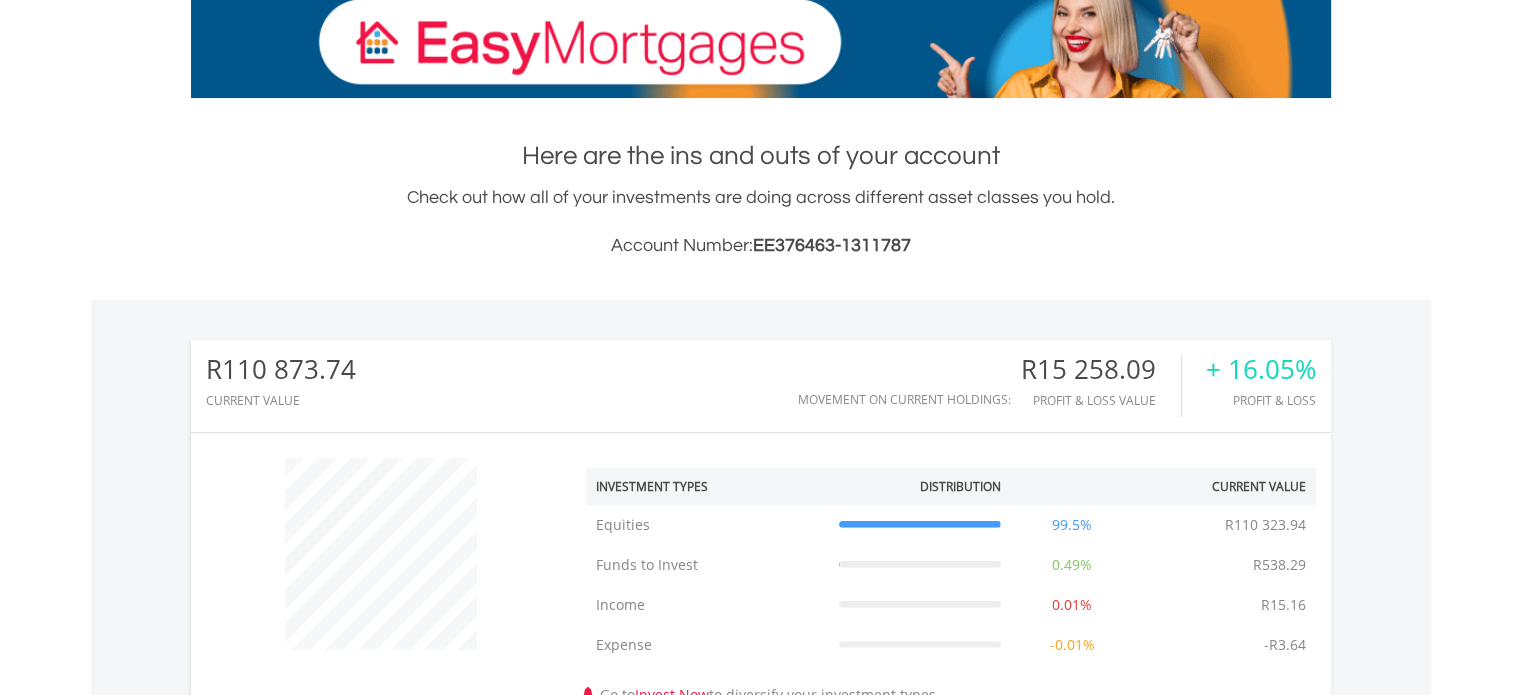 scroll, scrollTop: 360, scrollLeft: 0, axis: vertical 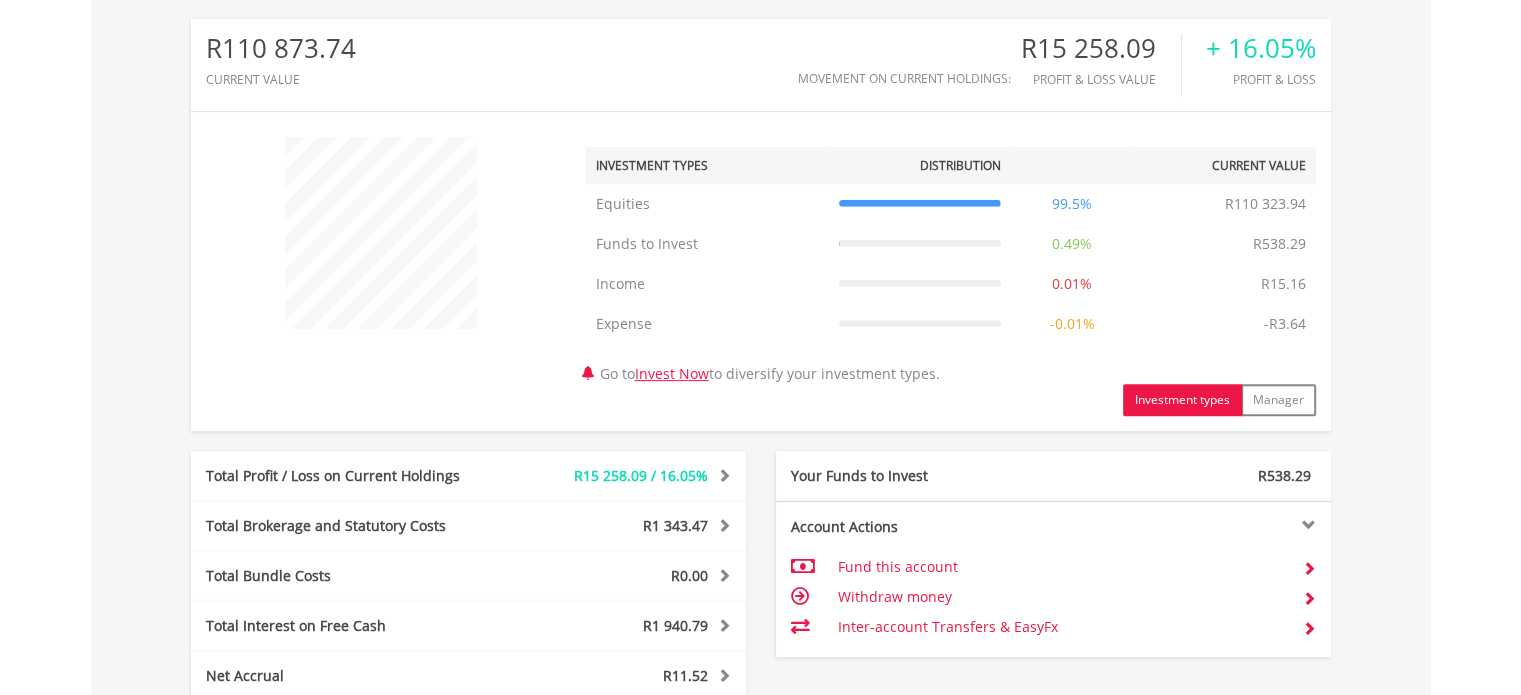 click on "My Investments
Invest Now
New Listings
Sell
My Recurring Investments
Pending Orders
Switch Unit Trusts
Vouchers
Buy a Voucher
Redeem a Voucher" at bounding box center [760, 254] 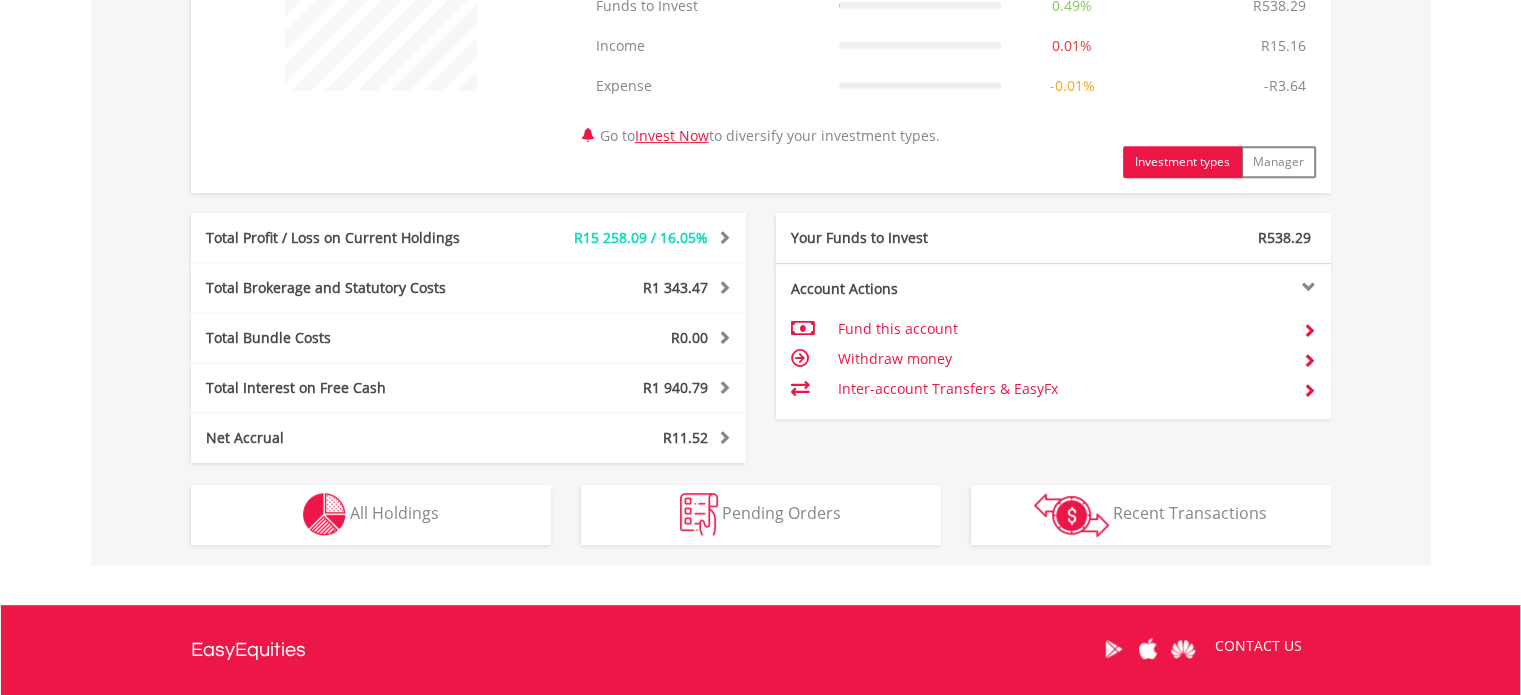 scroll, scrollTop: 880, scrollLeft: 0, axis: vertical 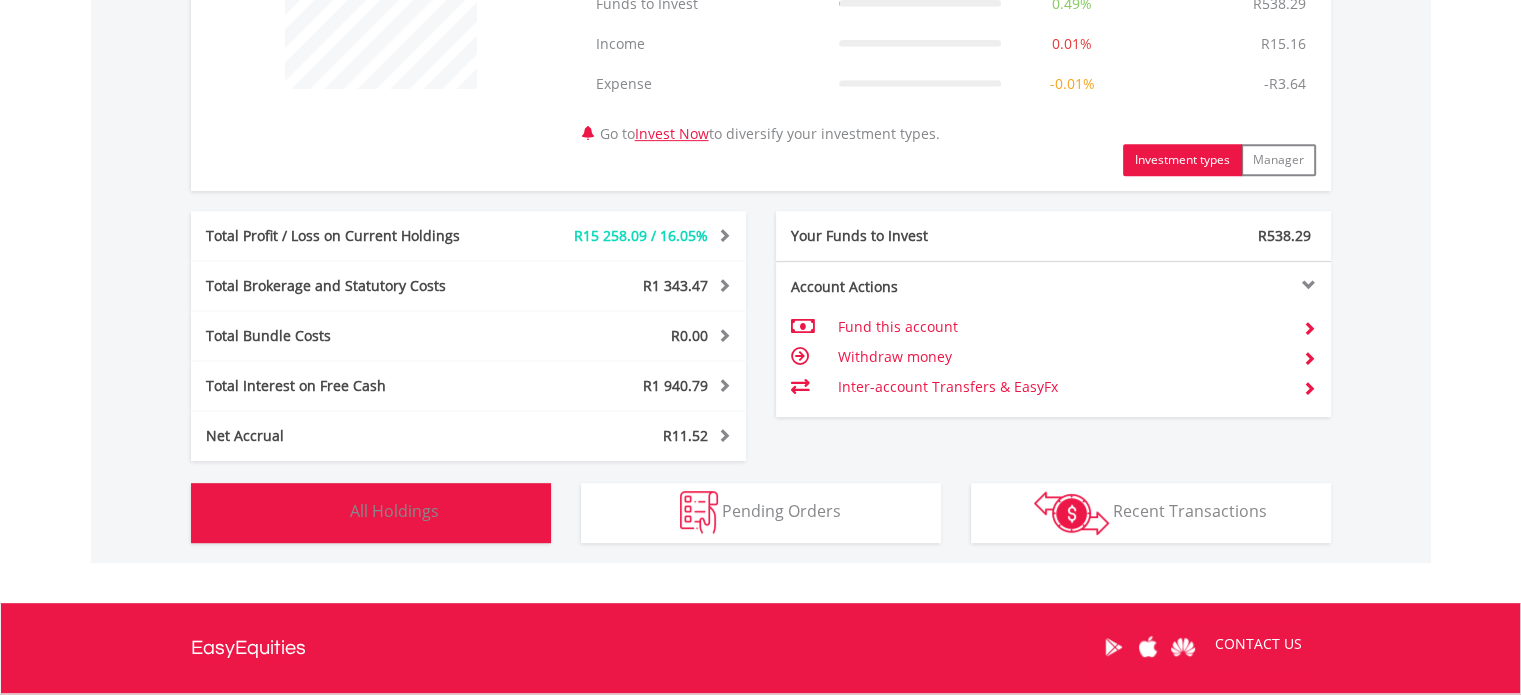 click at bounding box center [324, 512] 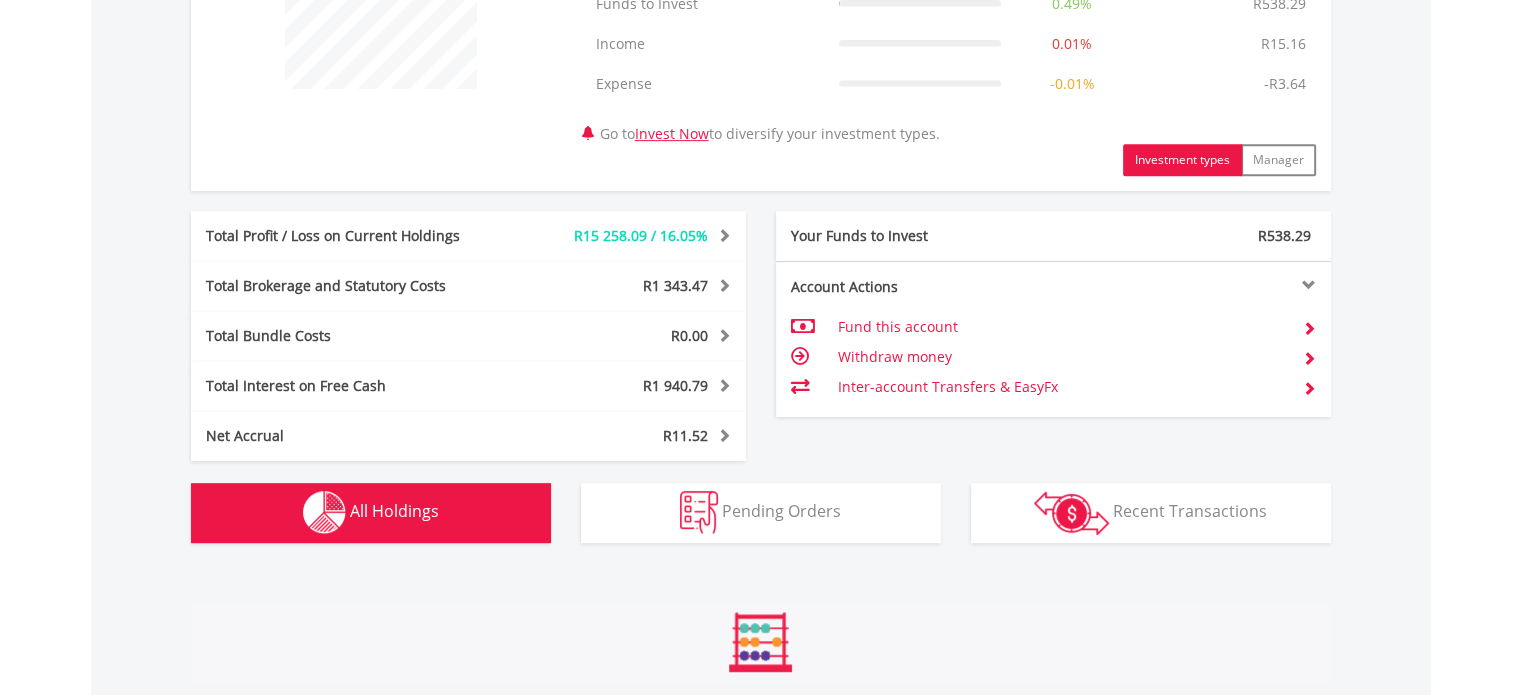 scroll, scrollTop: 1481, scrollLeft: 0, axis: vertical 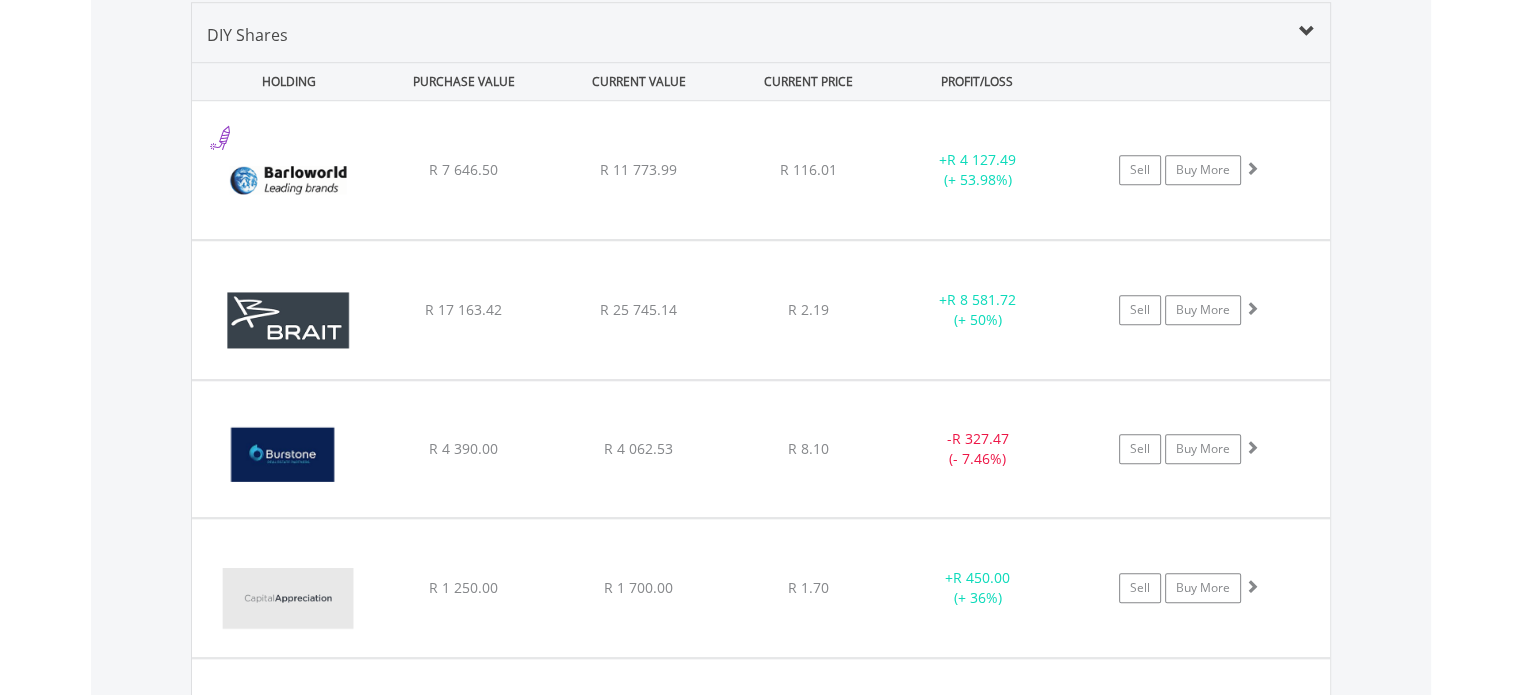 type 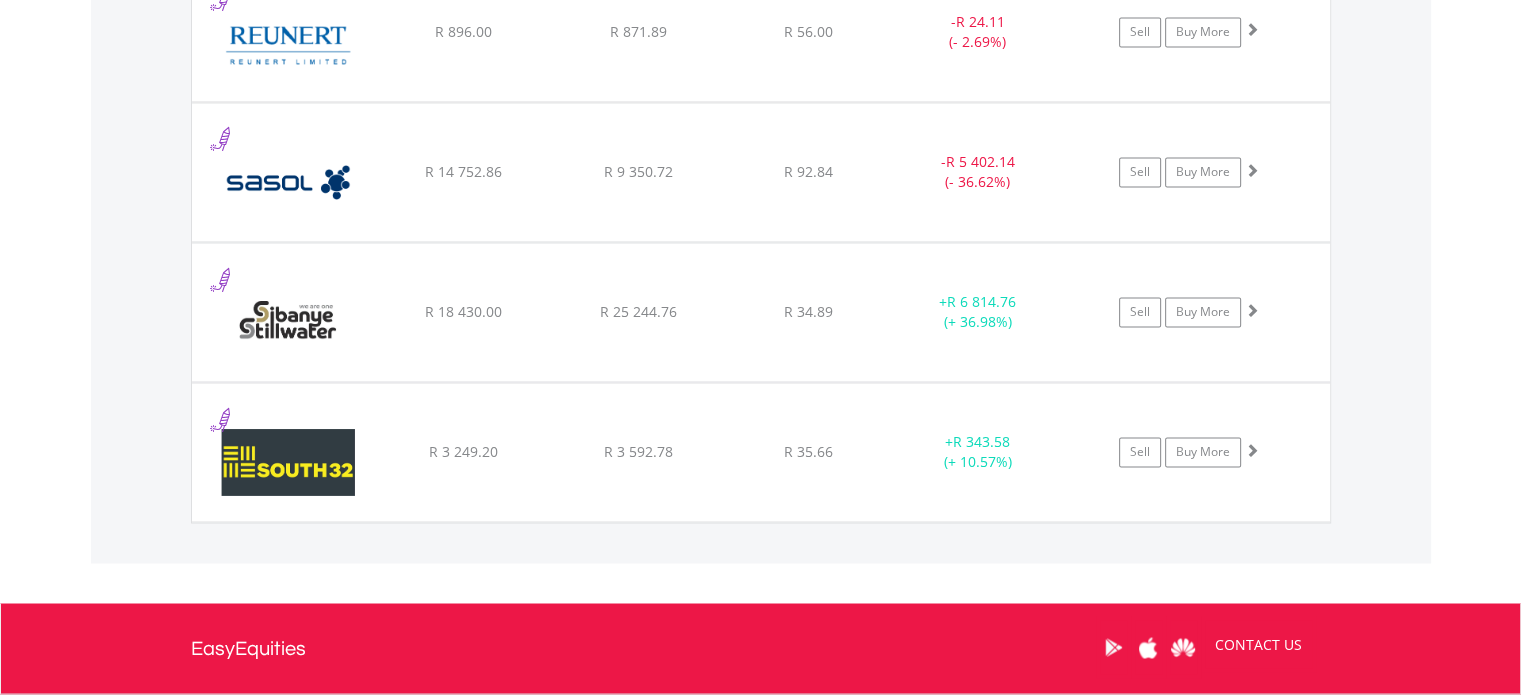 scroll, scrollTop: 3321, scrollLeft: 0, axis: vertical 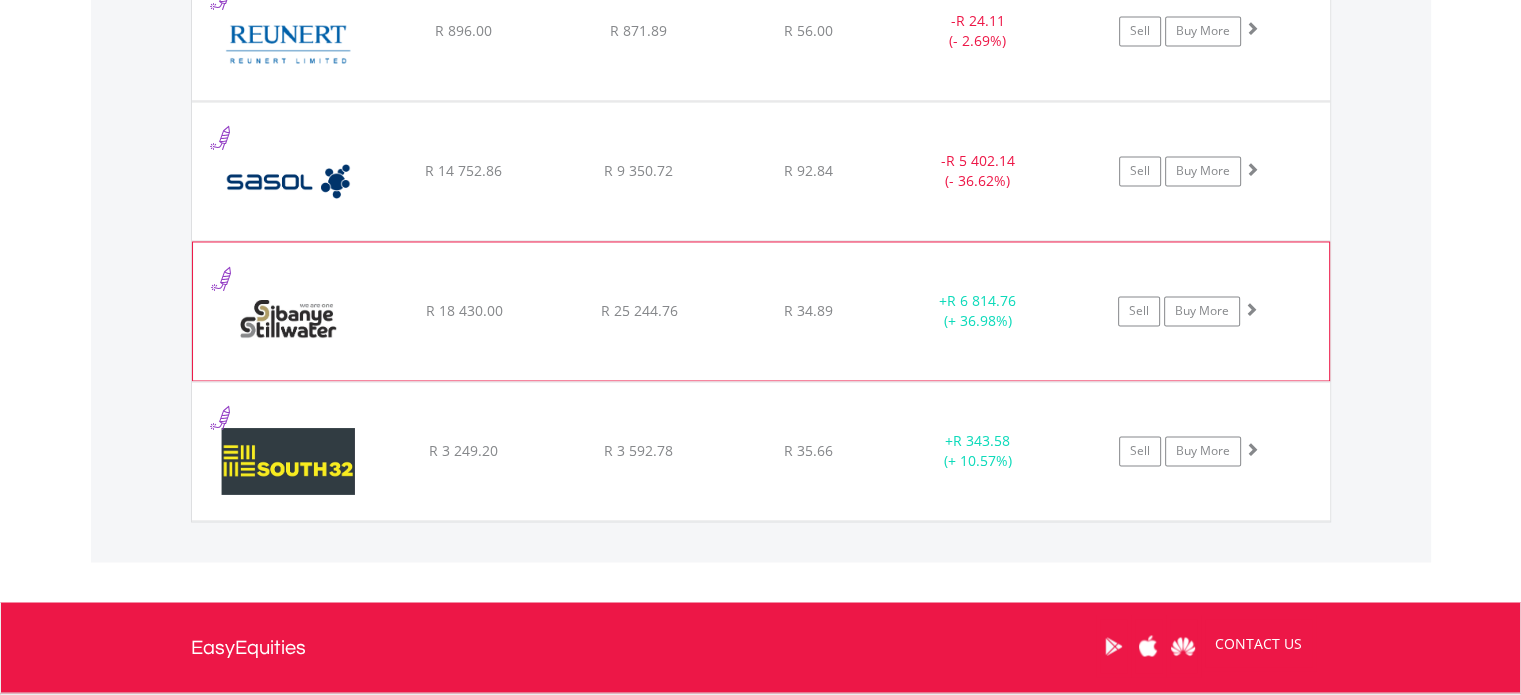 click at bounding box center (289, 321) 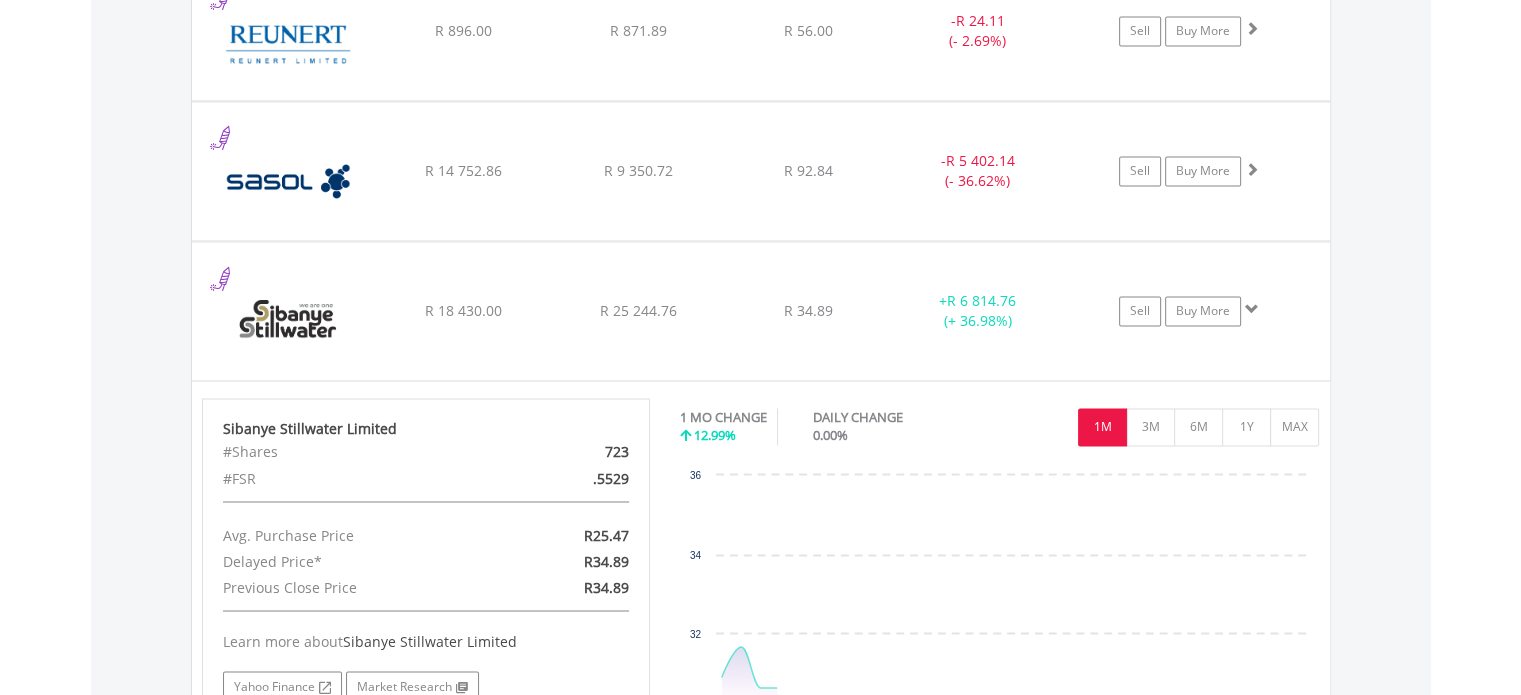 click on "Value View
Share View
DIY Shares
HOLDING
PURCHASE VALUE
CURRENT VALUE
CURRENT PRICE
PROFIT/LOSS
﻿
Barloworld Limited
R 7 646.50
R 11 773.99
R 116.01
+  R 4 127.49 (+ 53.98%)
Buy More" at bounding box center [761, -454] 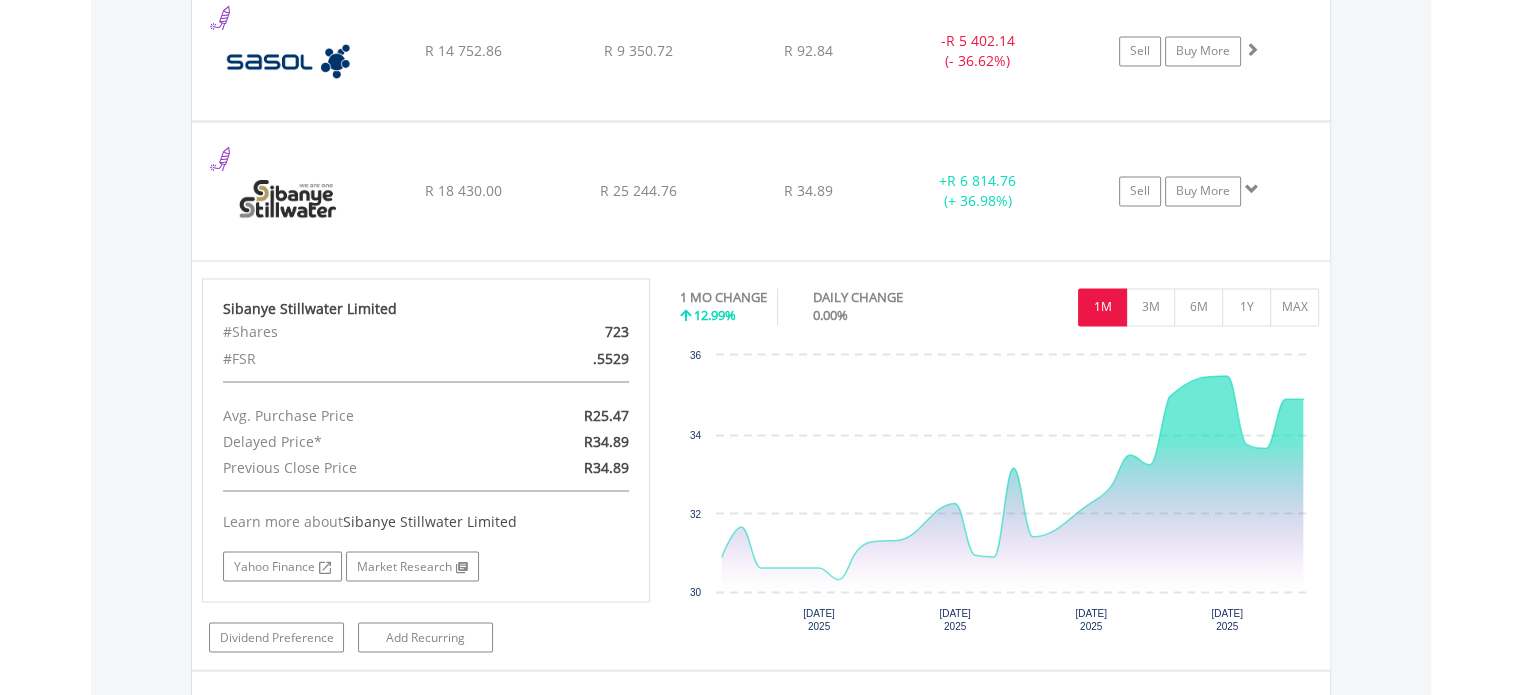 scroll, scrollTop: 3481, scrollLeft: 0, axis: vertical 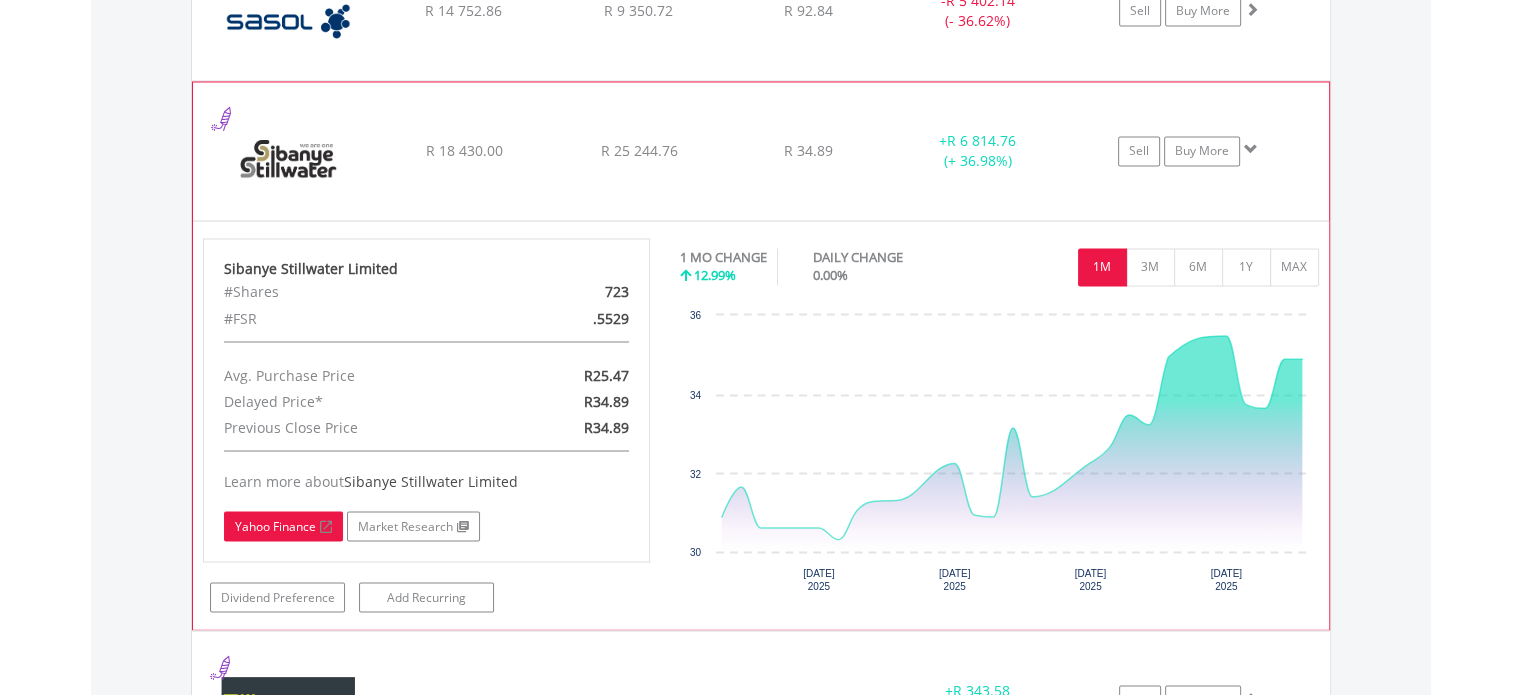 click on "Yahoo Finance" at bounding box center [283, 526] 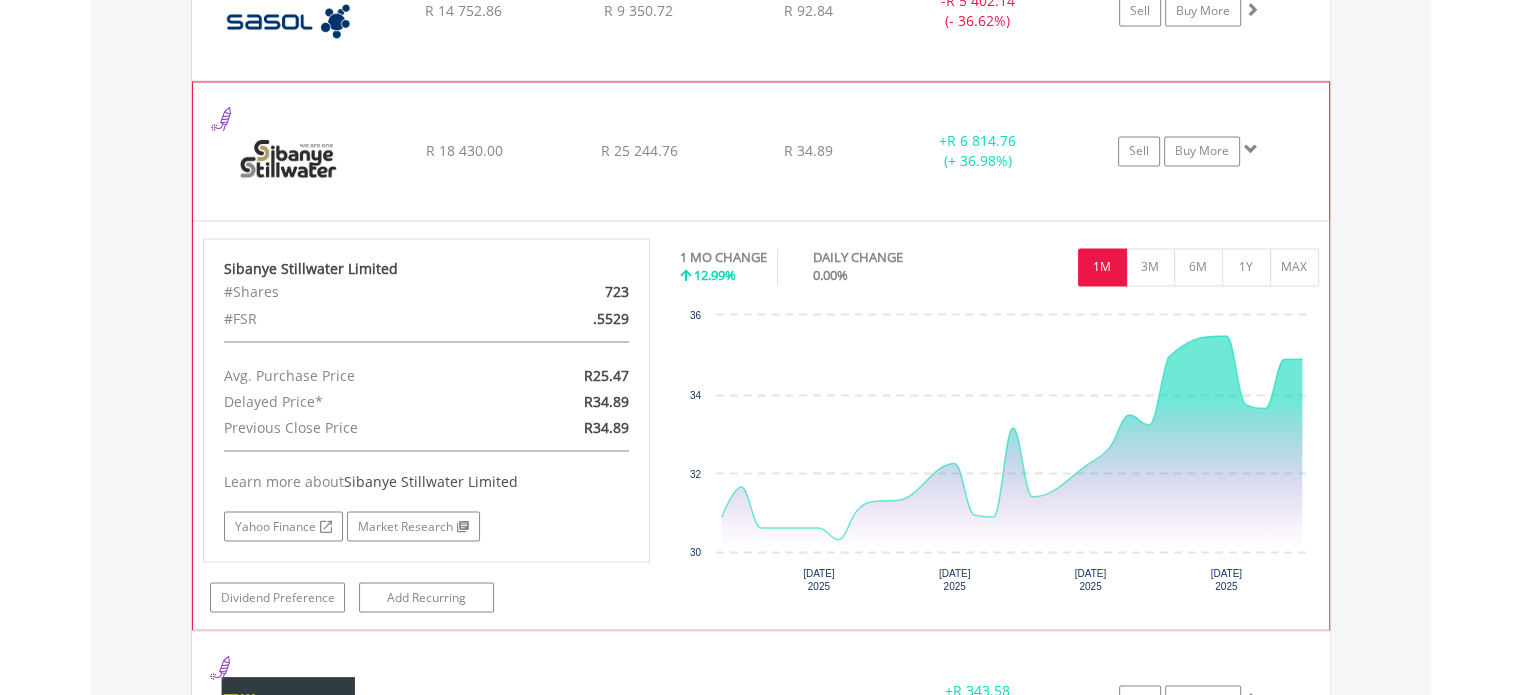 click on "﻿
Sibanye Stillwater Limited
R 18 430.00
R 25 244.76
R 34.89
+  R 6 814.76 (+ 36.98%)
Sell
Buy More" at bounding box center [761, -1830] 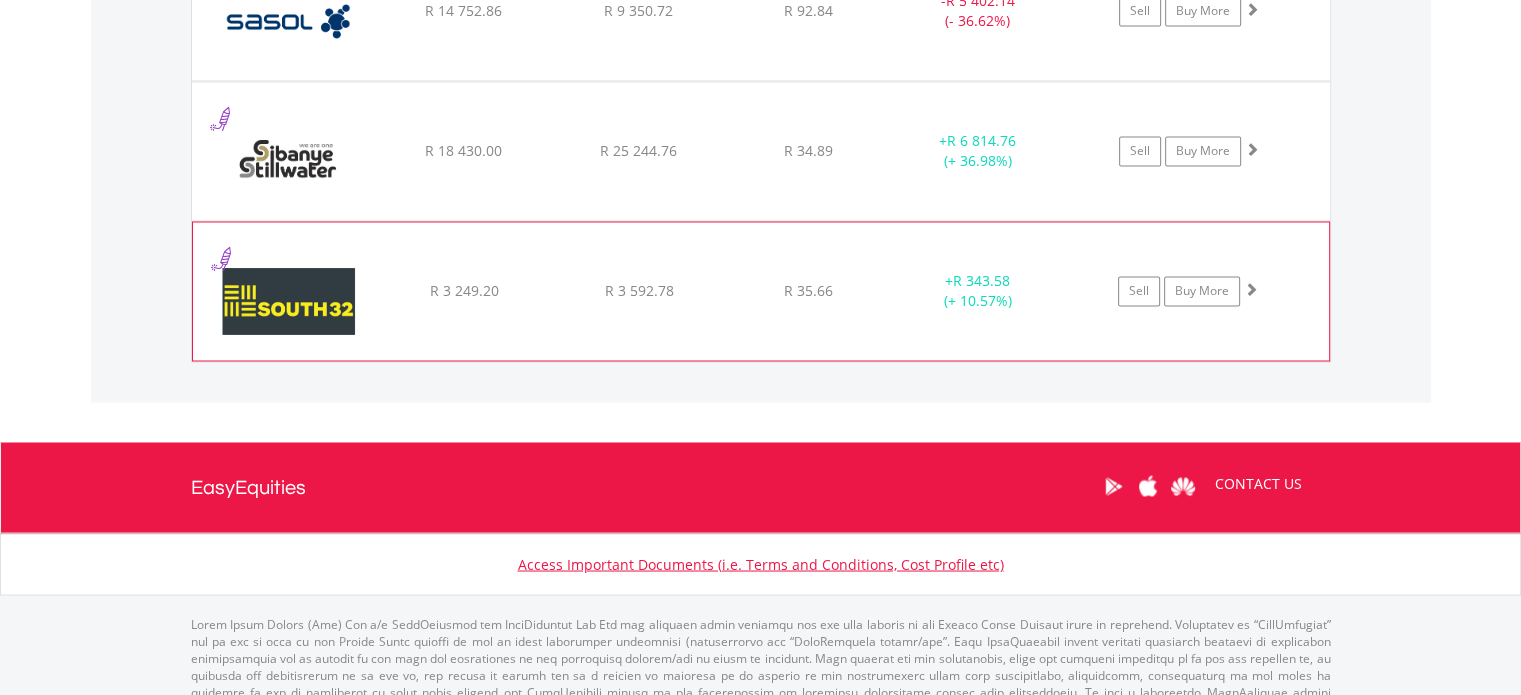 click on "﻿
South32 Limited
R 3 249.20
R 3 592.78
R 35.66
+  R 343.58 (+ 10.57%)
Sell
Buy More" at bounding box center (761, -1830) 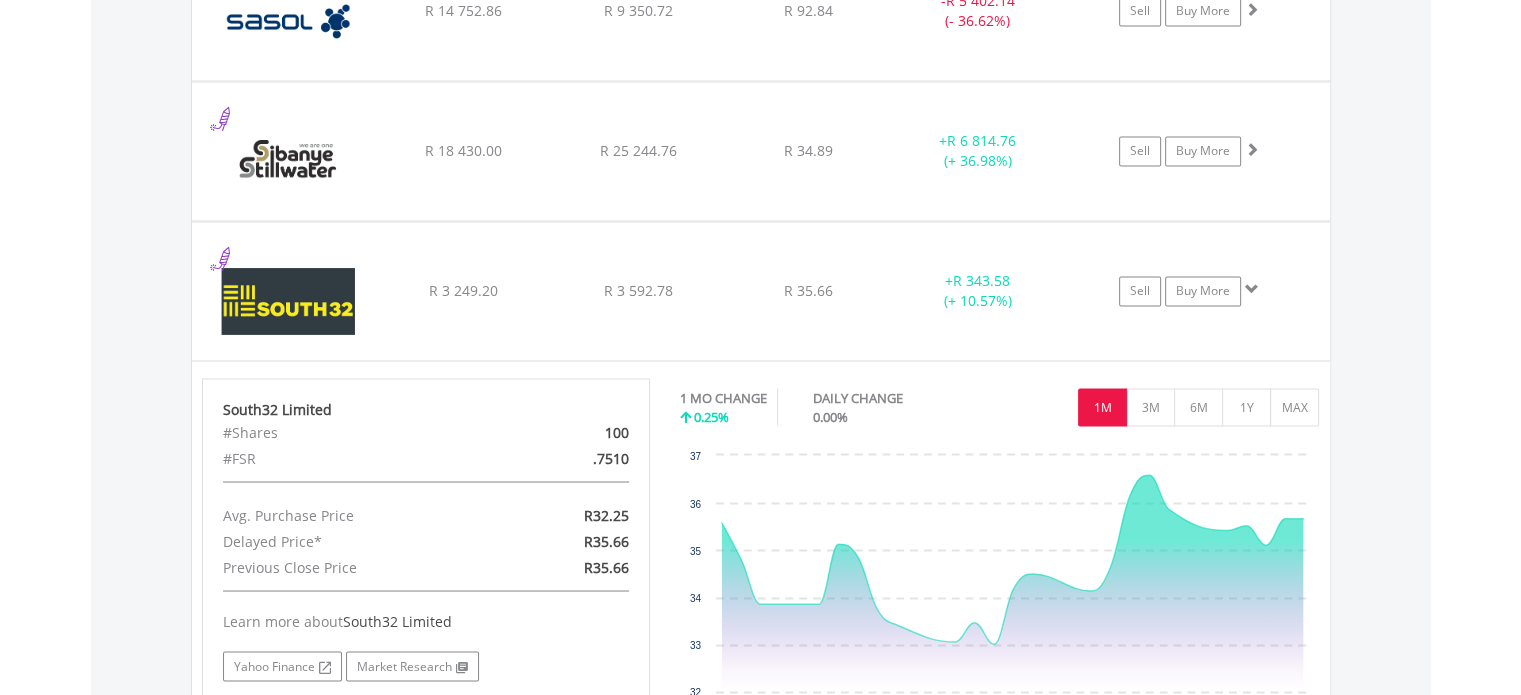 click on "My Investments
Invest Now
New Listings
Sell
My Recurring Investments
Pending Orders
Switch Unit Trusts
Vouchers
Buy a Voucher
Redeem a Voucher" at bounding box center [760, -1162] 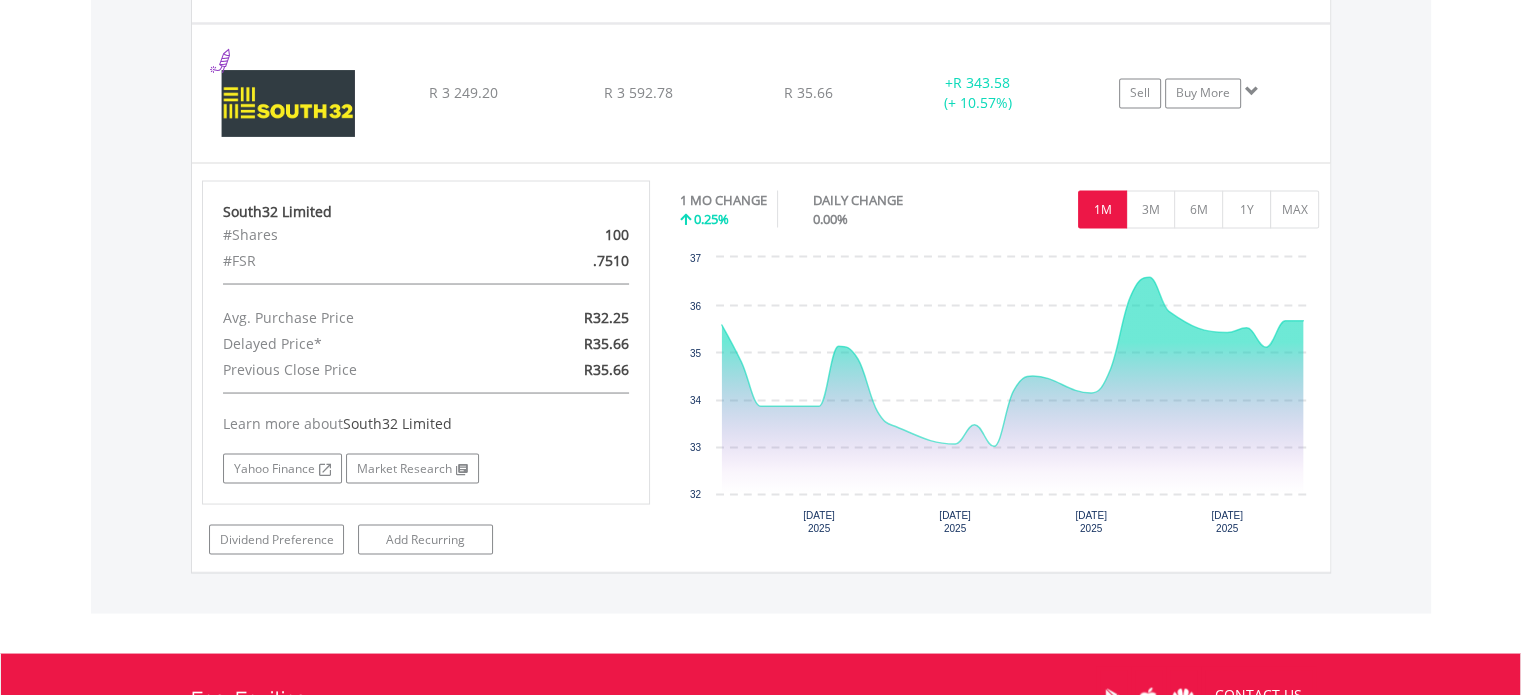 scroll, scrollTop: 3721, scrollLeft: 0, axis: vertical 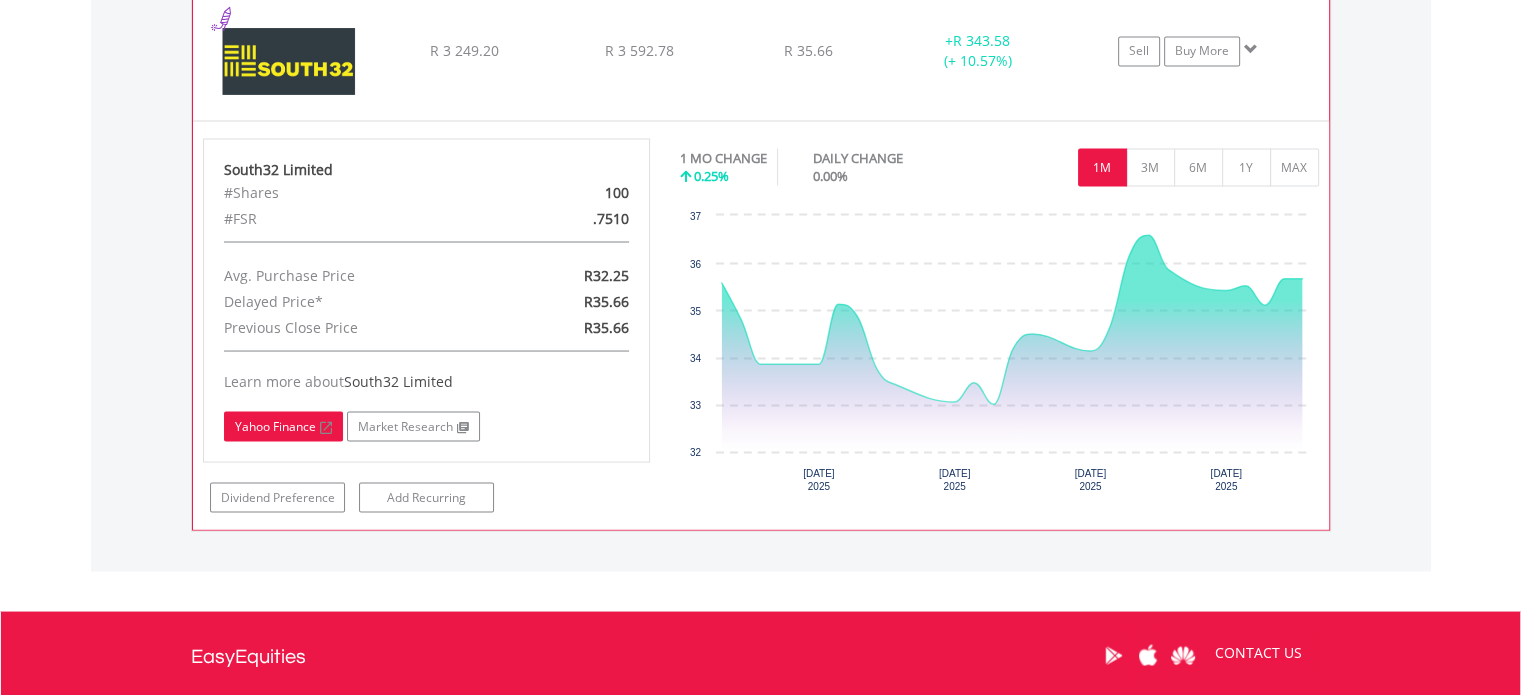 click on "Yahoo Finance" at bounding box center (283, 426) 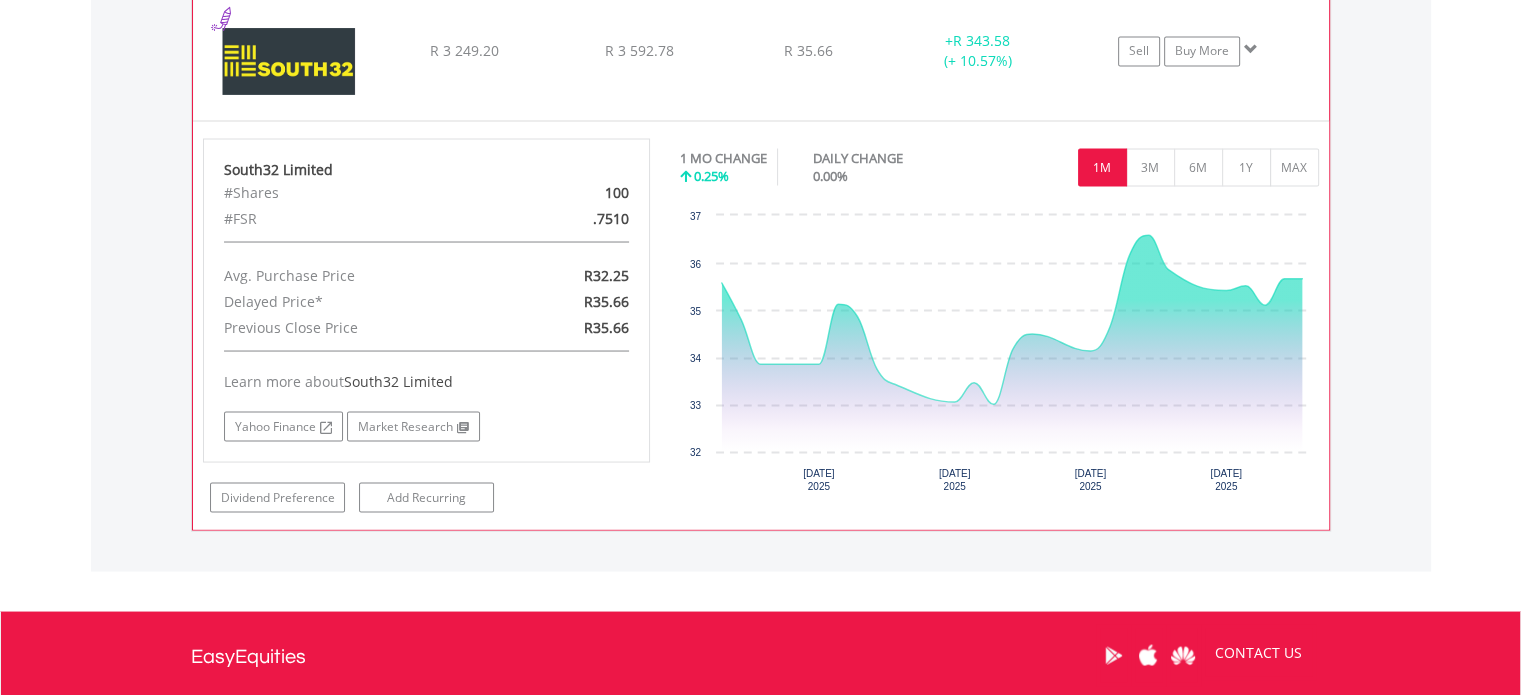 click on "﻿
South32 Limited
R 3 249.20
R 3 592.78
R 35.66
+  R 343.58 (+ 10.57%)
Sell
Buy More" at bounding box center [761, -2070] 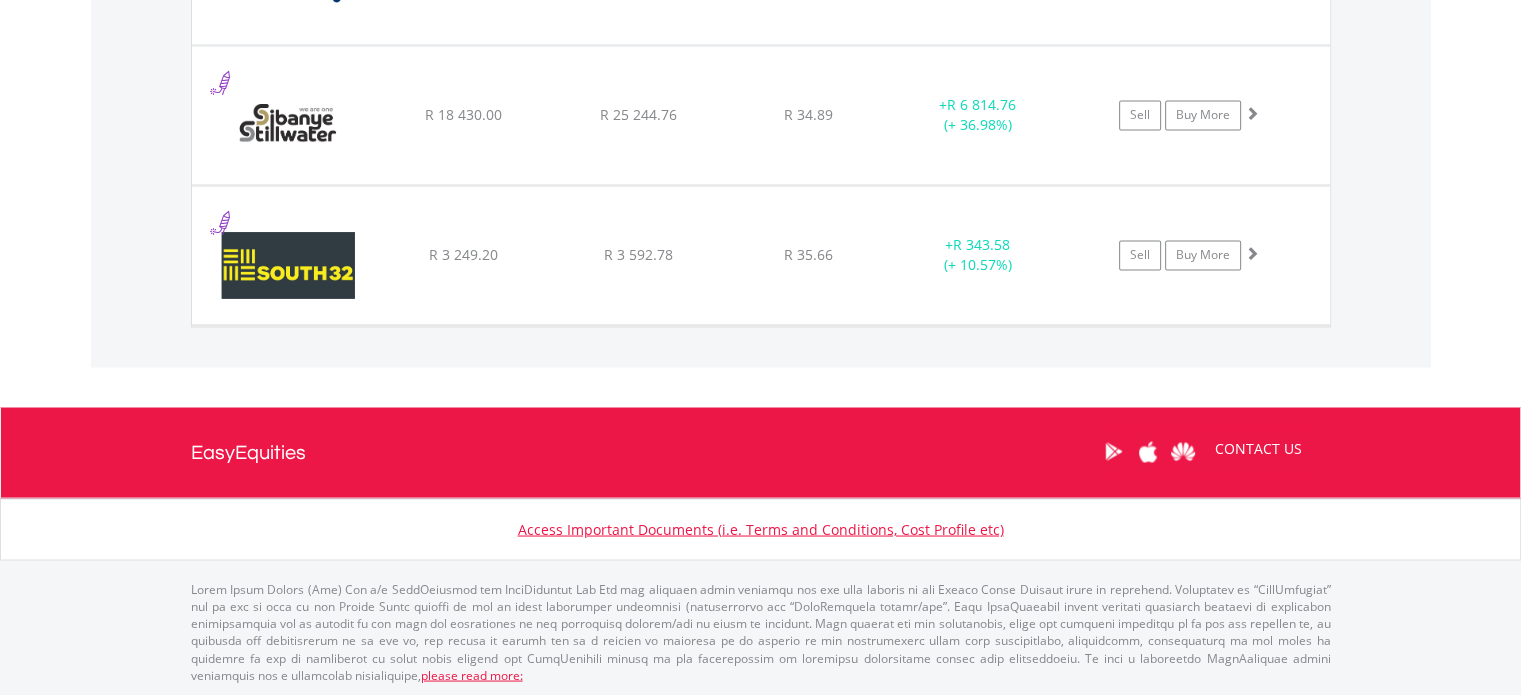scroll, scrollTop: 3508, scrollLeft: 0, axis: vertical 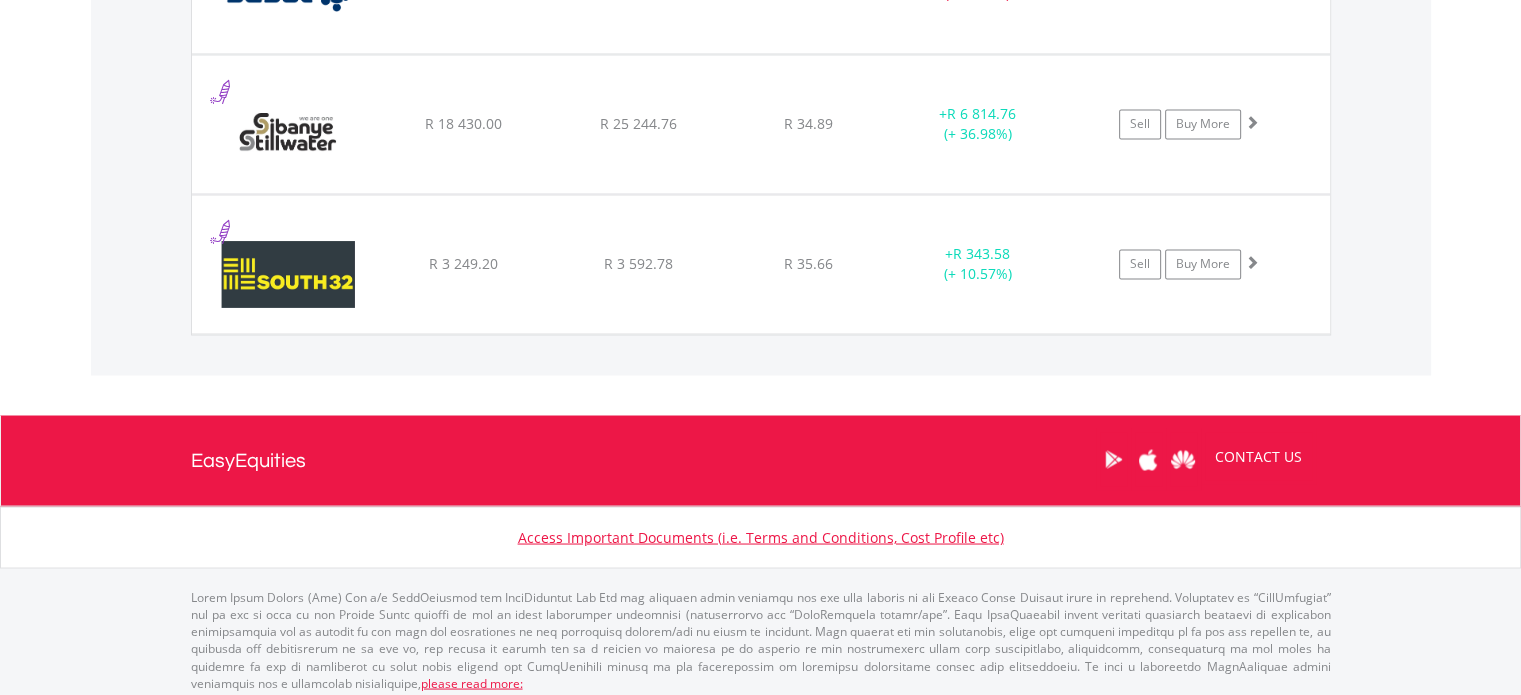 click on "My Investments
Invest Now
New Listings
Sell
My Recurring Investments
Pending Orders
Switch Unit Trusts
Vouchers
Buy a Voucher
Redeem a Voucher" at bounding box center [760, -1394] 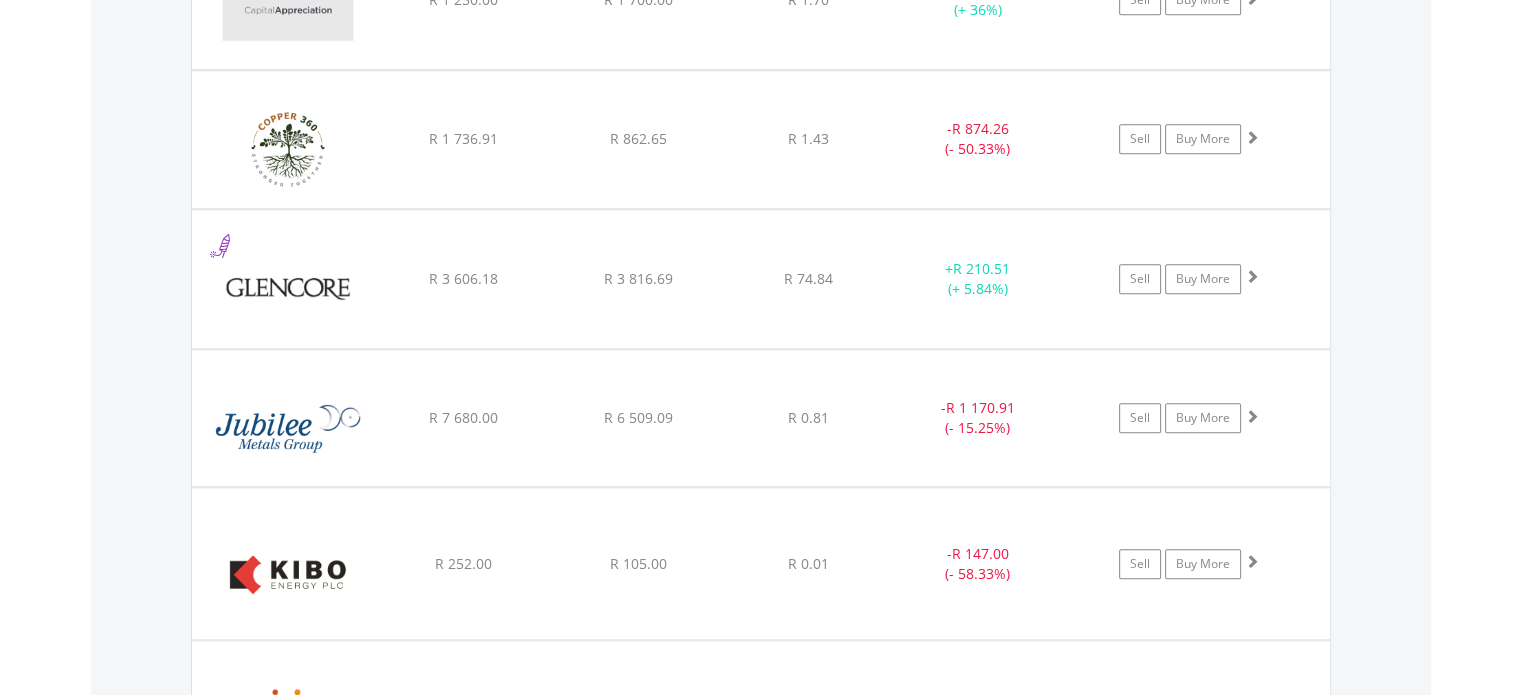 scroll, scrollTop: 2028, scrollLeft: 0, axis: vertical 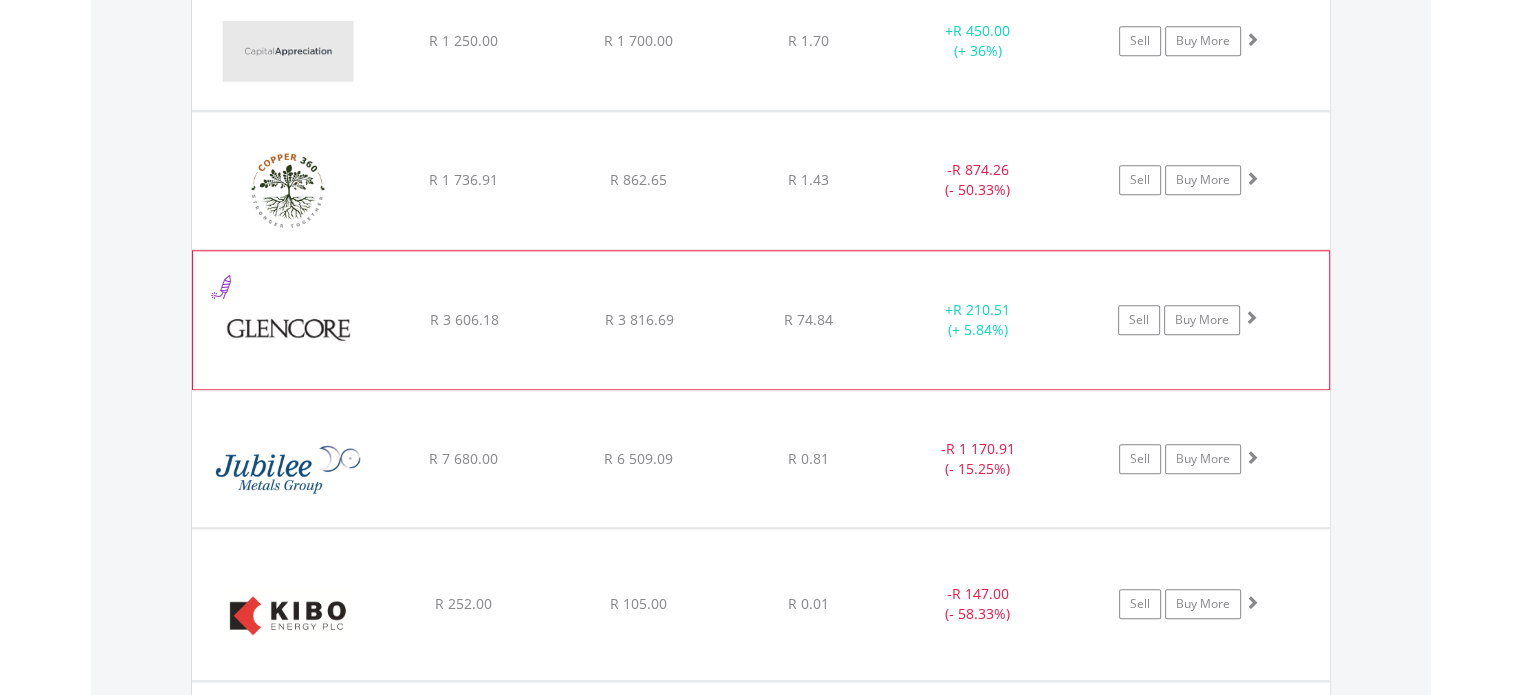 click at bounding box center (289, 330) 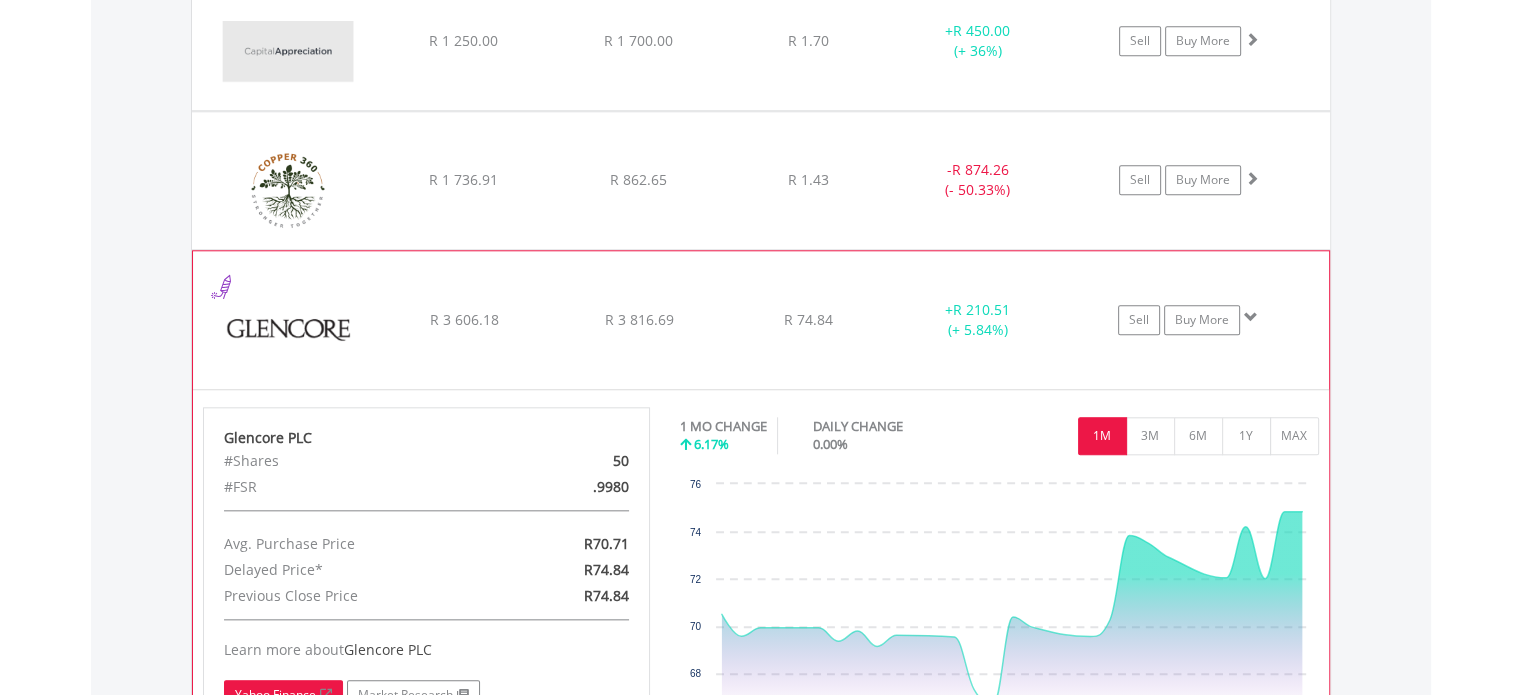 click on "Yahoo Finance" at bounding box center [283, 695] 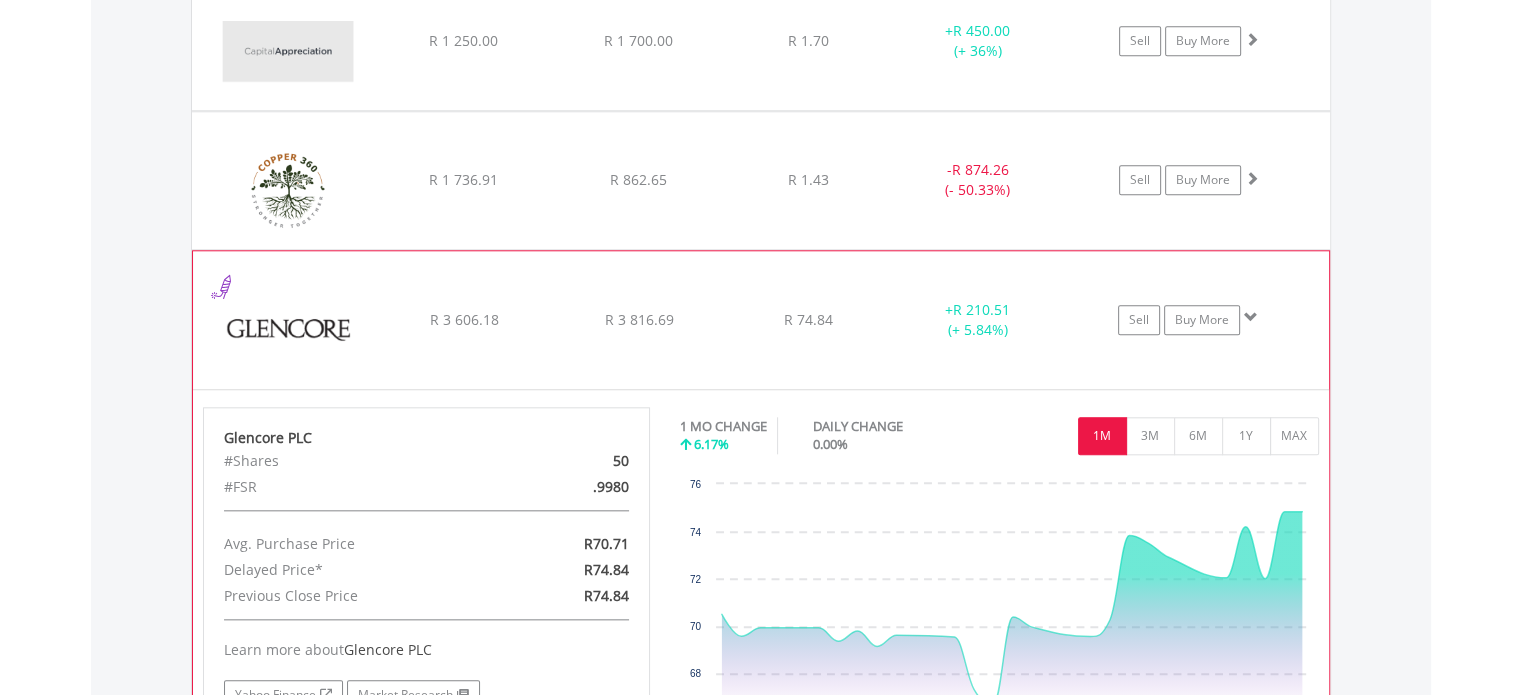 click at bounding box center (289, 330) 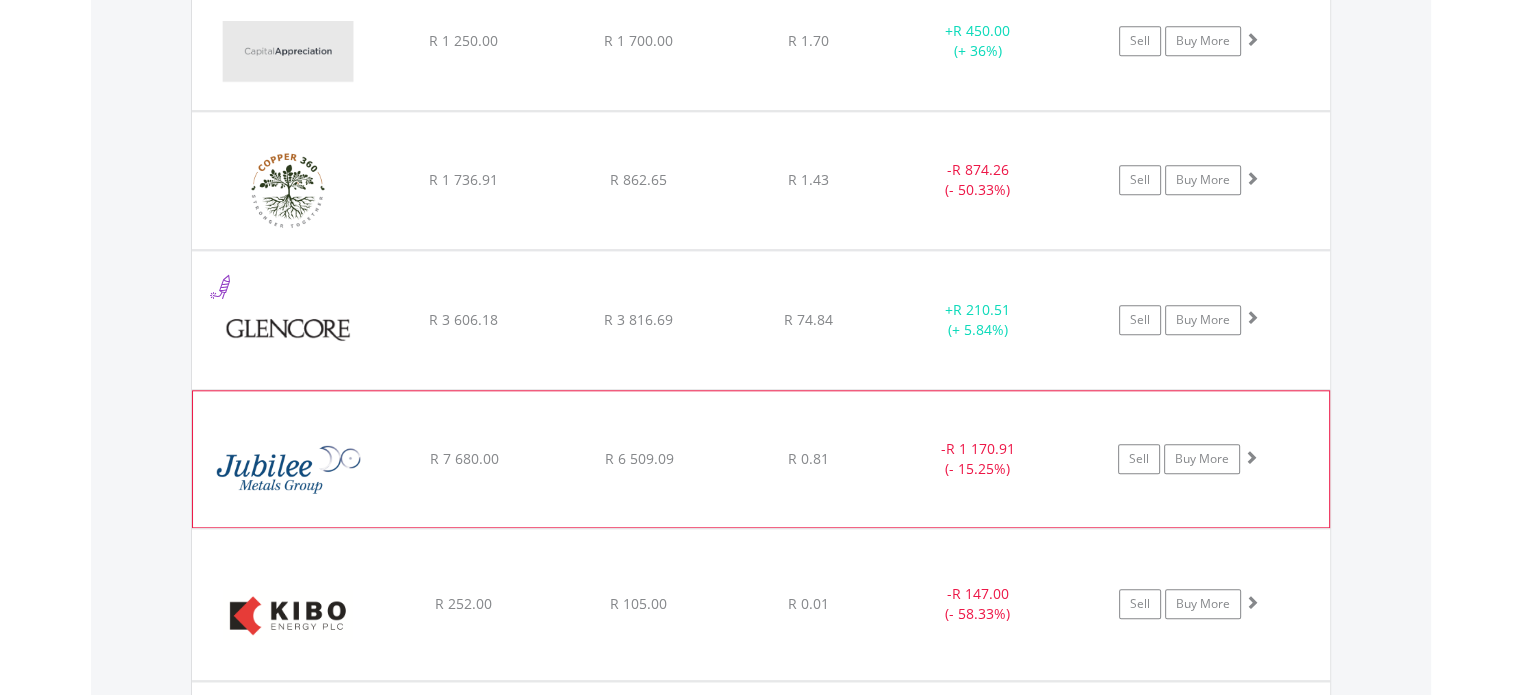 click on "﻿
Jubilee Metals Group PLC
R 7 680.00
R 6 509.09
R 0.81
-  R 1 170.91 (- 15.25%)
Sell
Buy More" at bounding box center [761, -377] 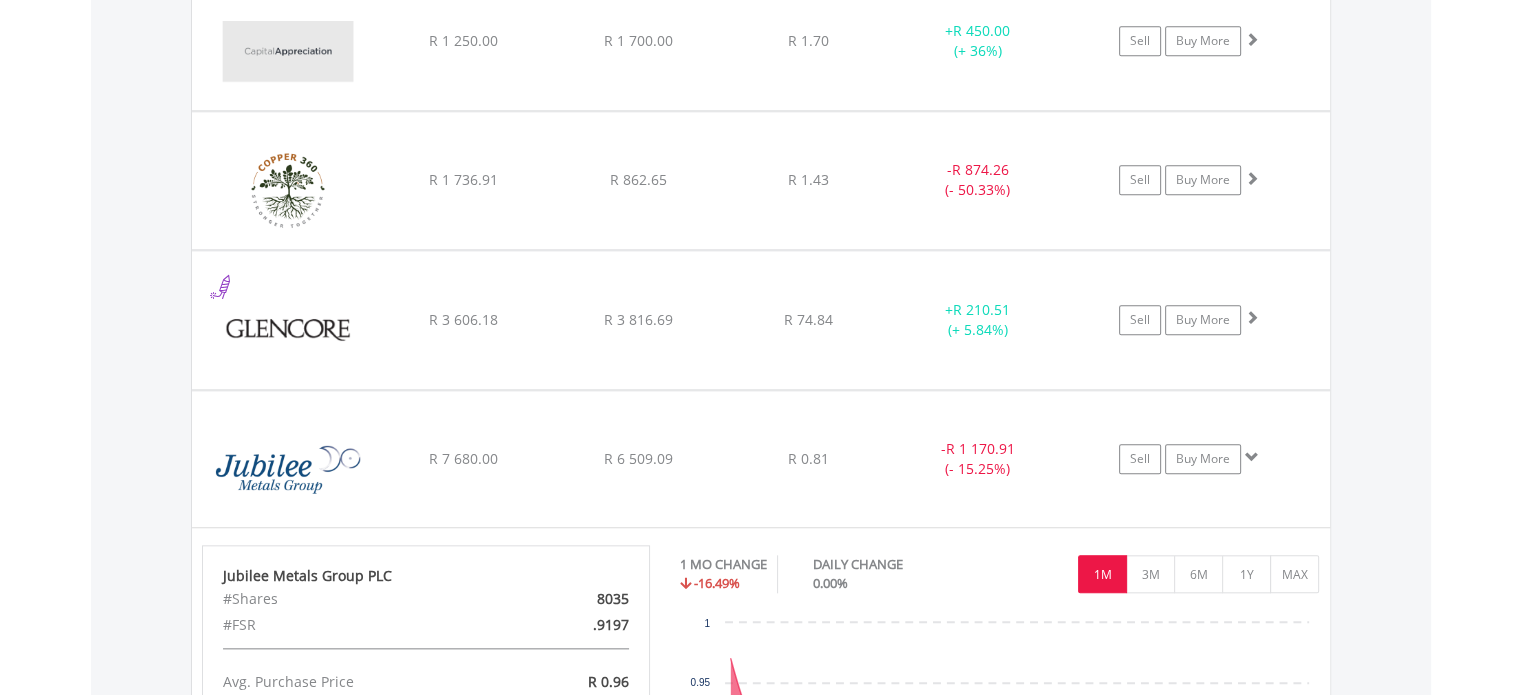 click on "Value View
Share View
DIY Shares
HOLDING
PURCHASE VALUE
CURRENT VALUE
CURRENT PRICE
PROFIT/LOSS
﻿
Barloworld Limited
R 7 646.50
R 11 773.99
R 116.01
+  R 4 127.49 (+ 53.98%)
Buy More" at bounding box center (761, 839) 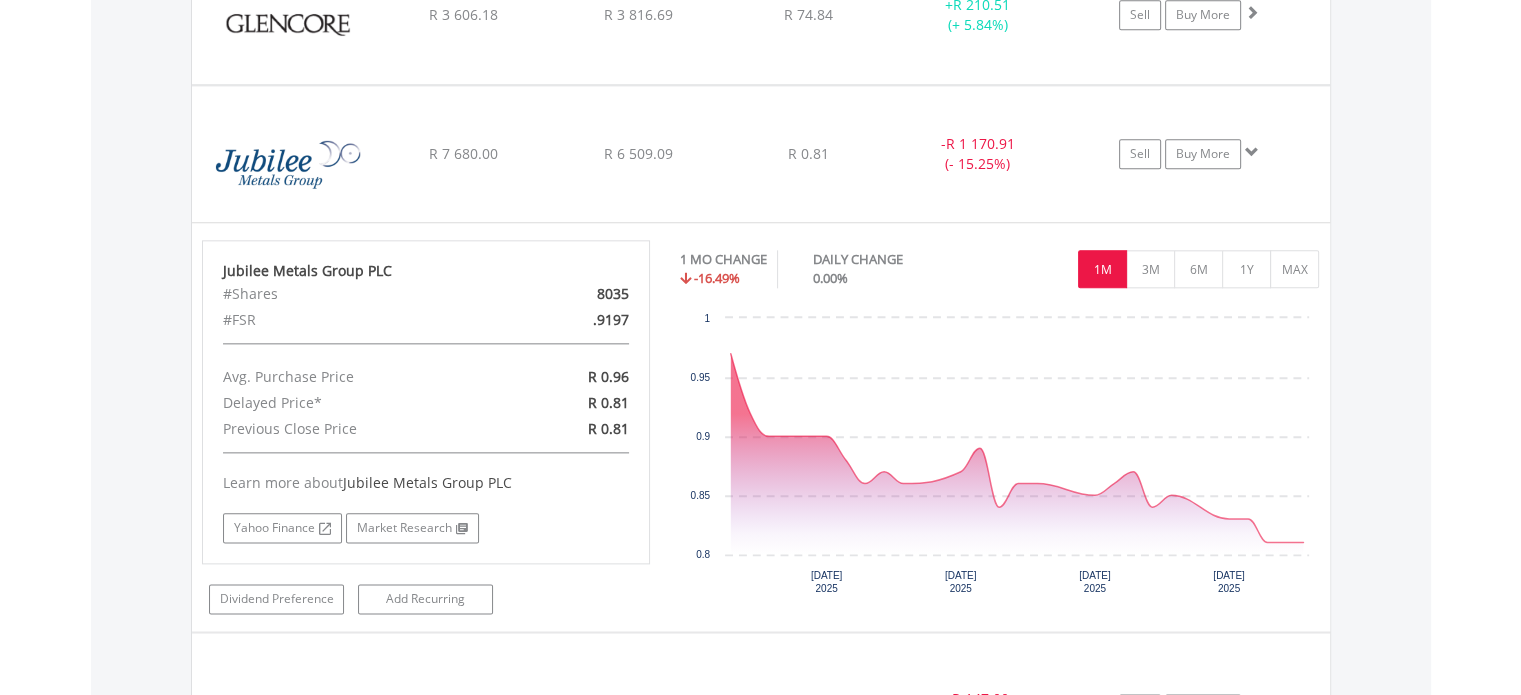 scroll, scrollTop: 2348, scrollLeft: 0, axis: vertical 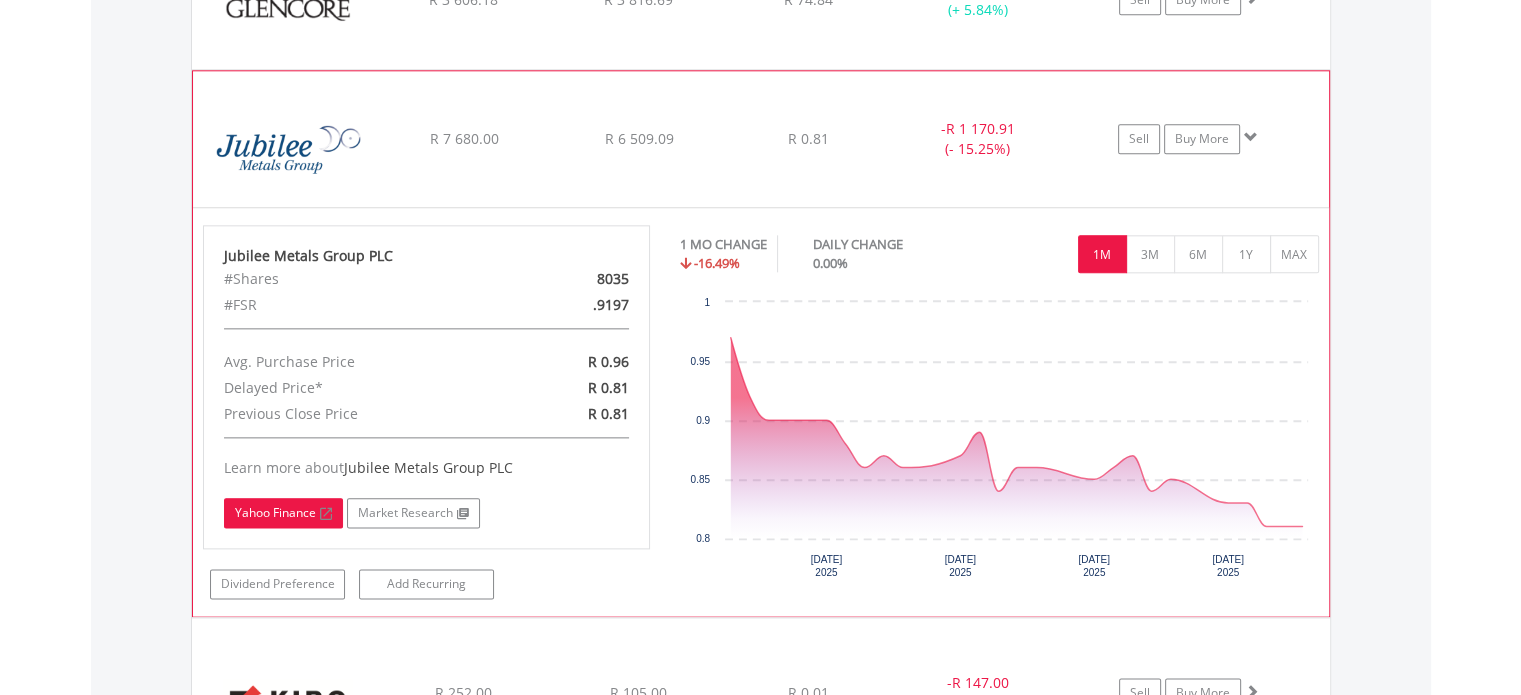 click on "Yahoo Finance" at bounding box center [283, 513] 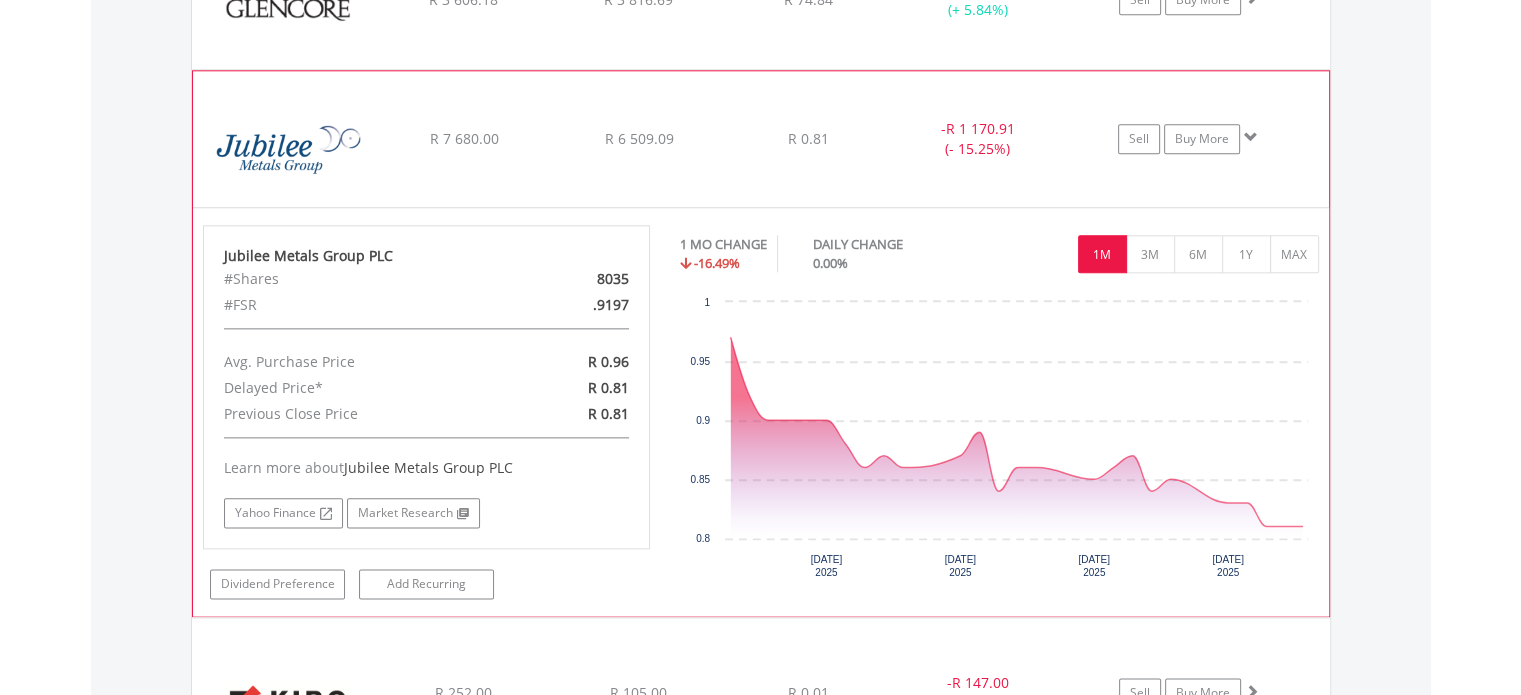 click on "﻿
Jubilee Metals Group PLC
R 7 680.00
R 6 509.09
R 0.81
-  R 1 170.91 (- 15.25%)
Sell
Buy More" at bounding box center (761, -697) 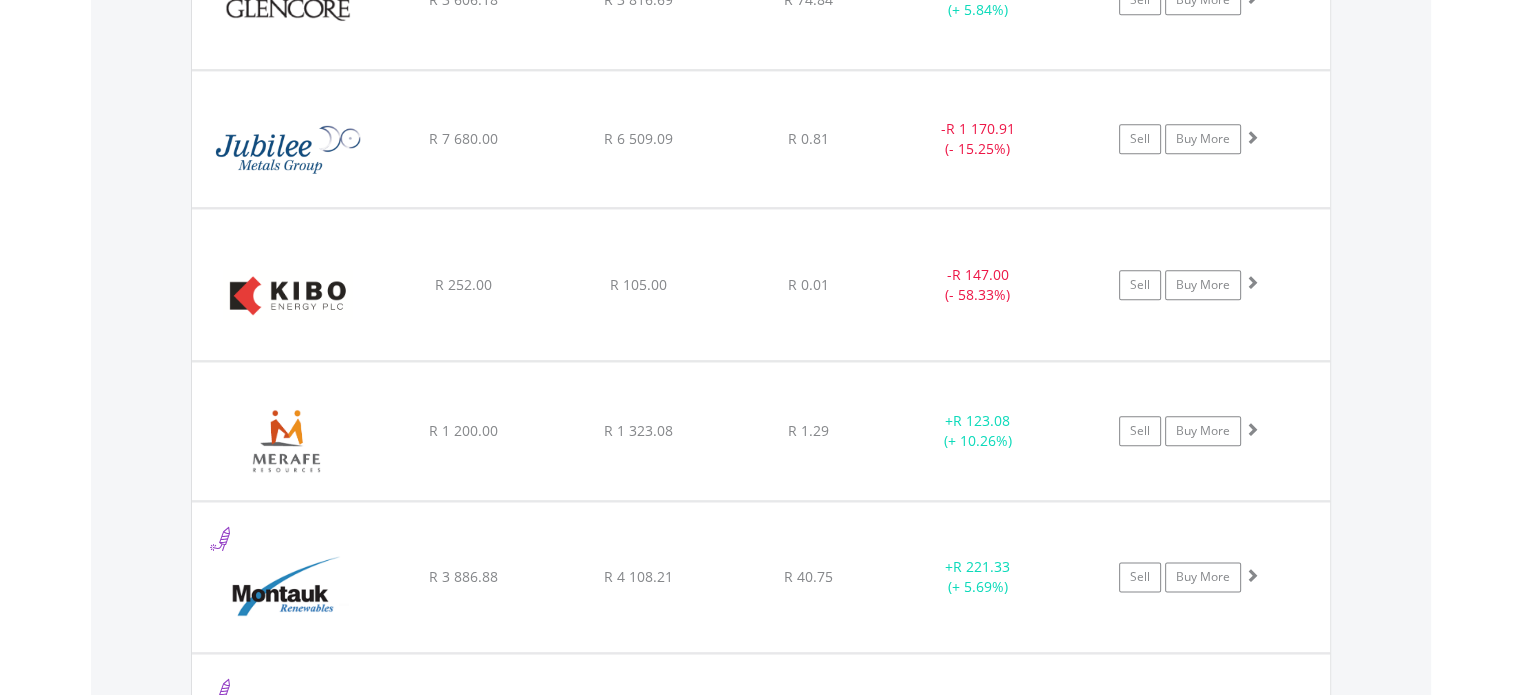 click on "My Investments
Invest Now
New Listings
Sell
My Recurring Investments
Pending Orders
Switch Unit Trusts
Vouchers
Buy a Voucher
Redeem a Voucher" at bounding box center [760, -234] 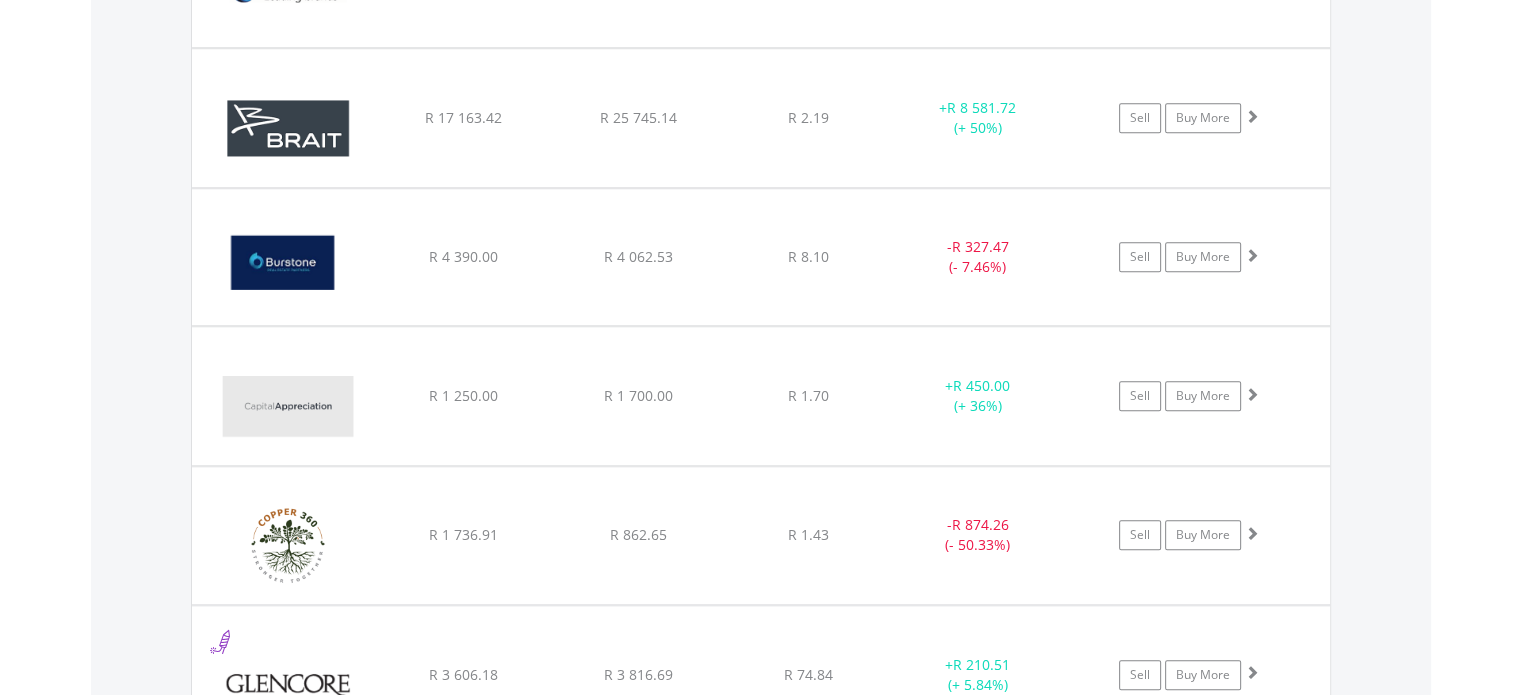 scroll, scrollTop: 1668, scrollLeft: 0, axis: vertical 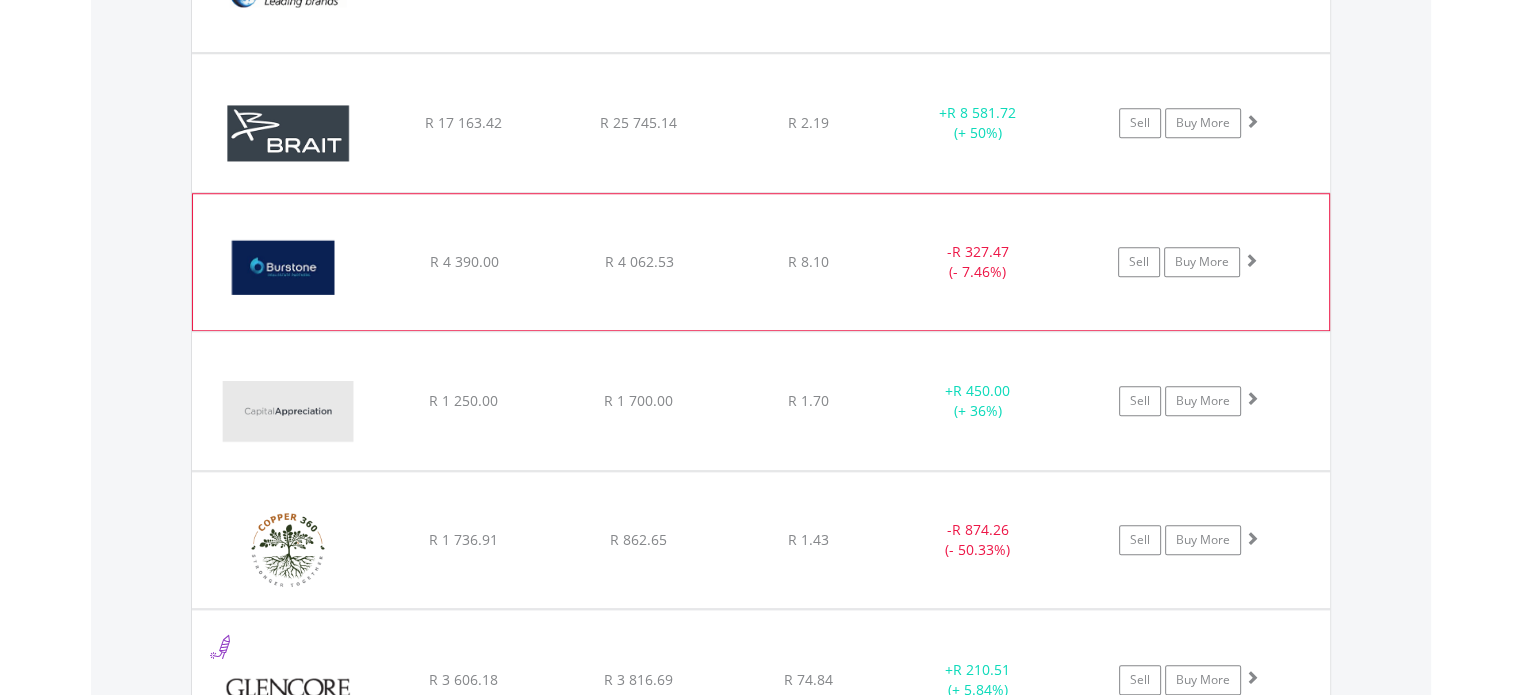 click at bounding box center [289, 272] 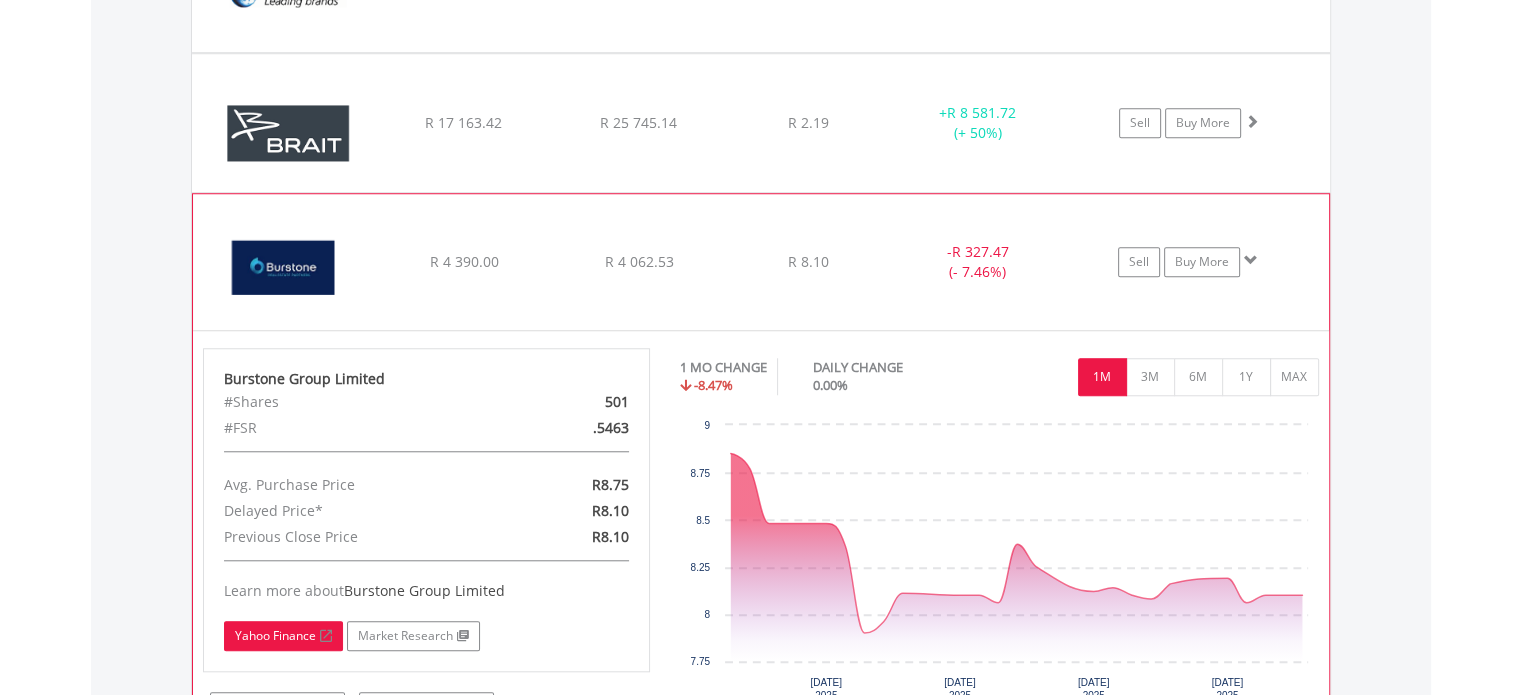 click on "Yahoo Finance" at bounding box center [283, 636] 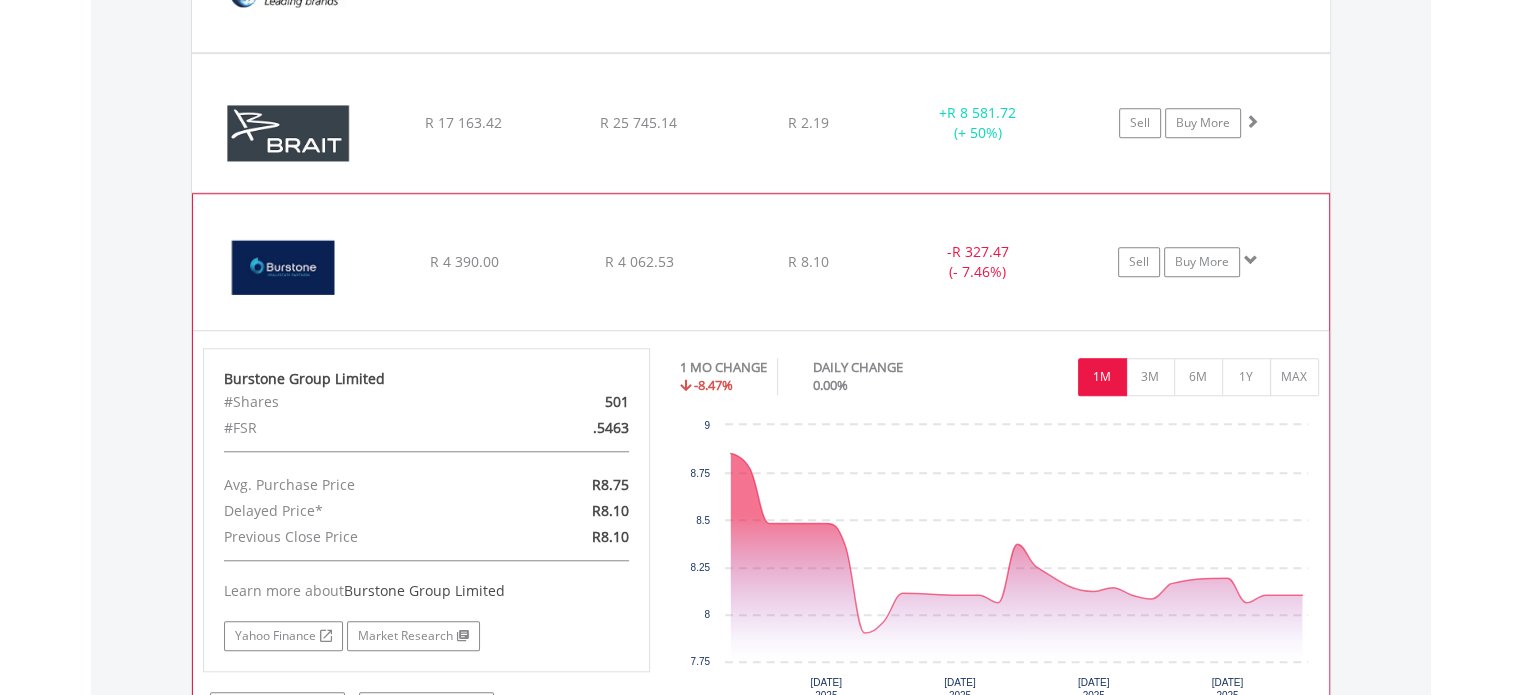 click at bounding box center (289, 272) 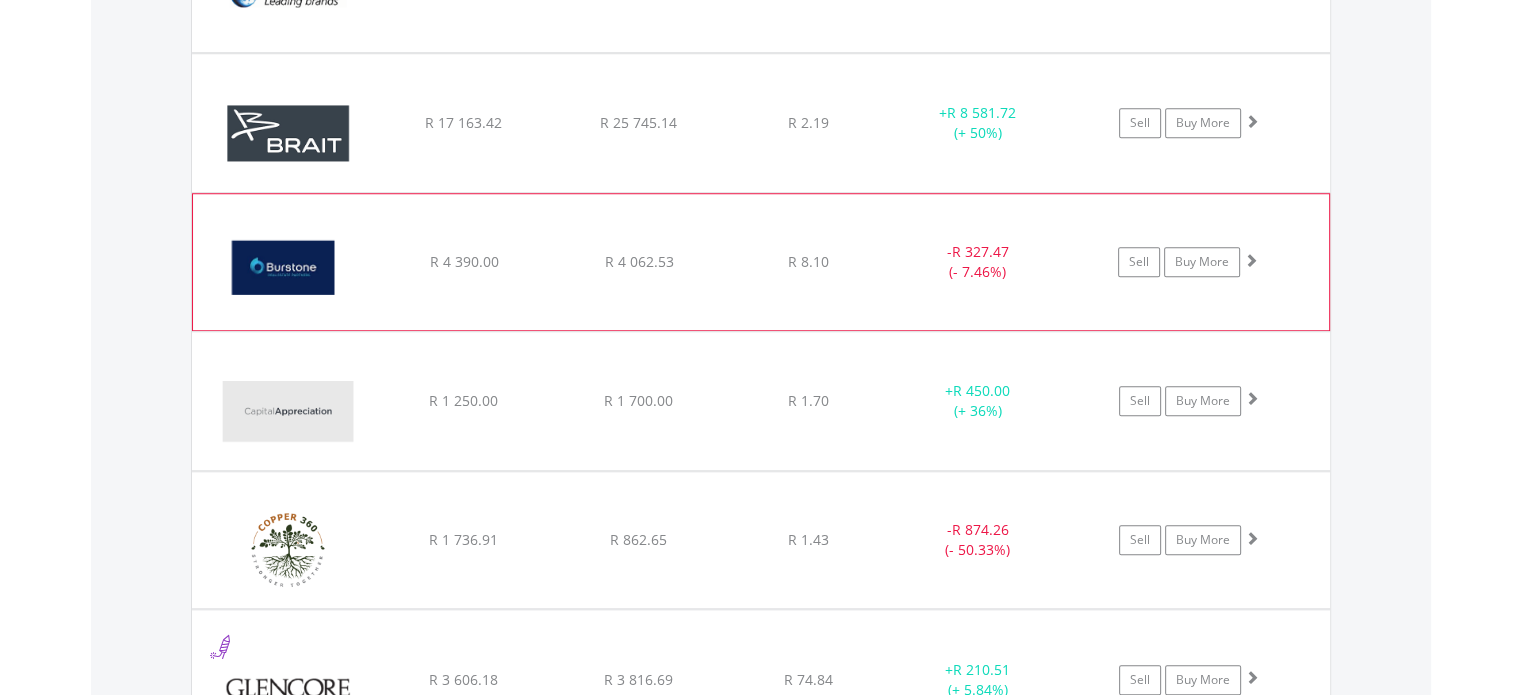 click at bounding box center (289, 272) 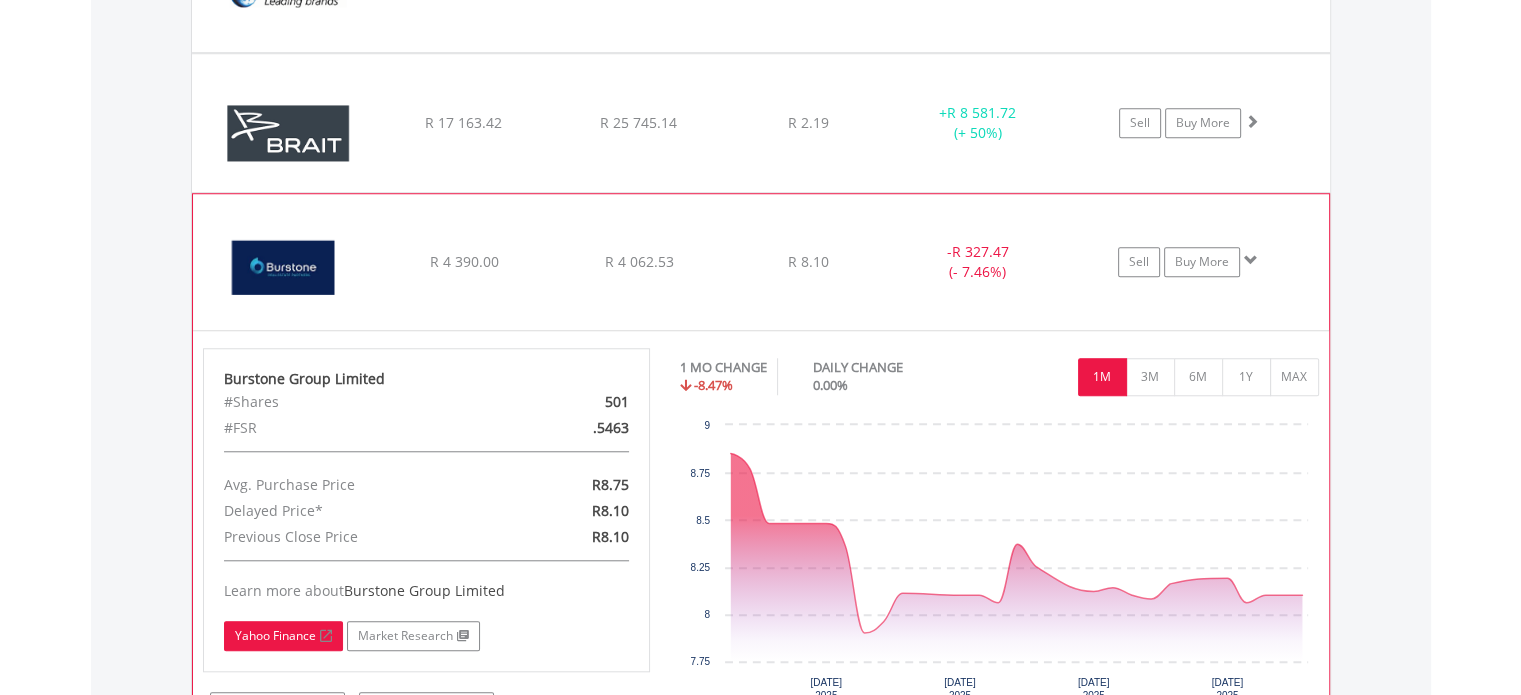 click on "Yahoo Finance" at bounding box center (283, 636) 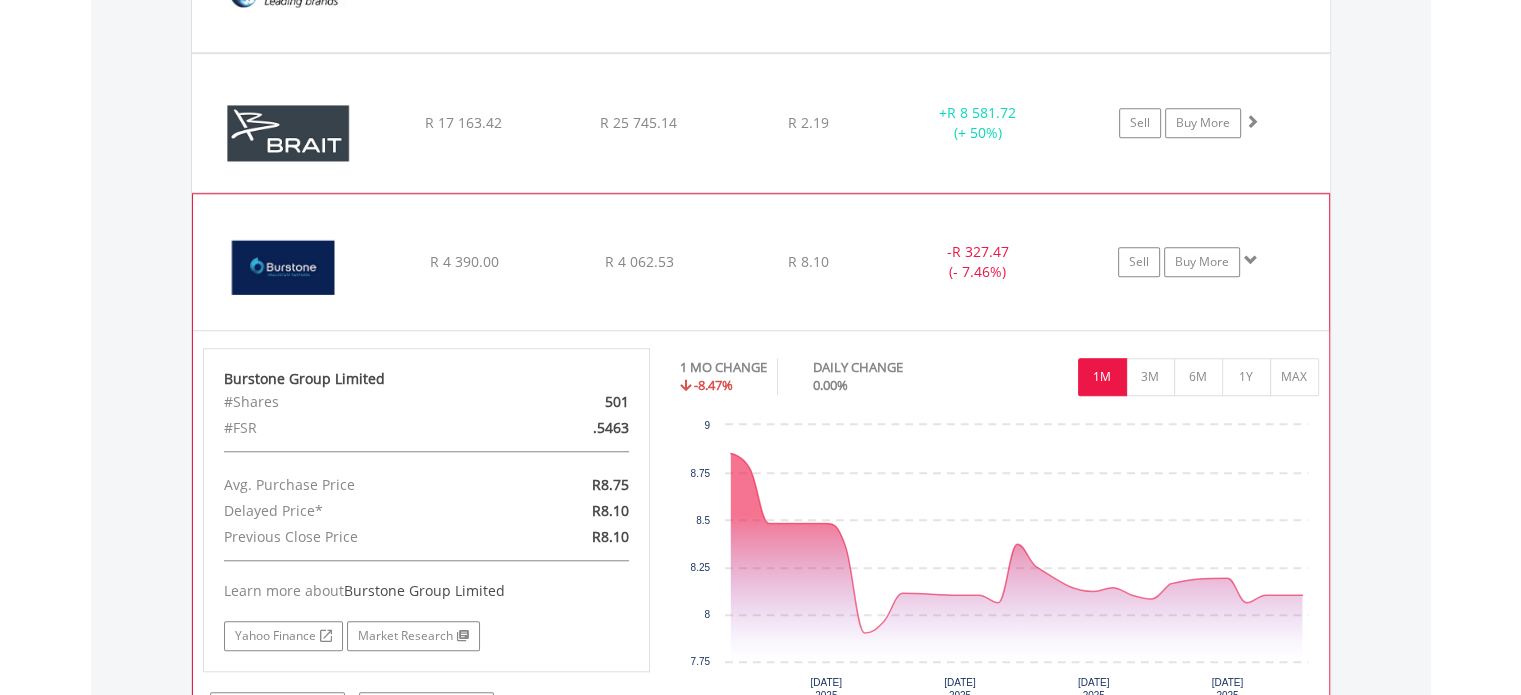 click at bounding box center [289, 272] 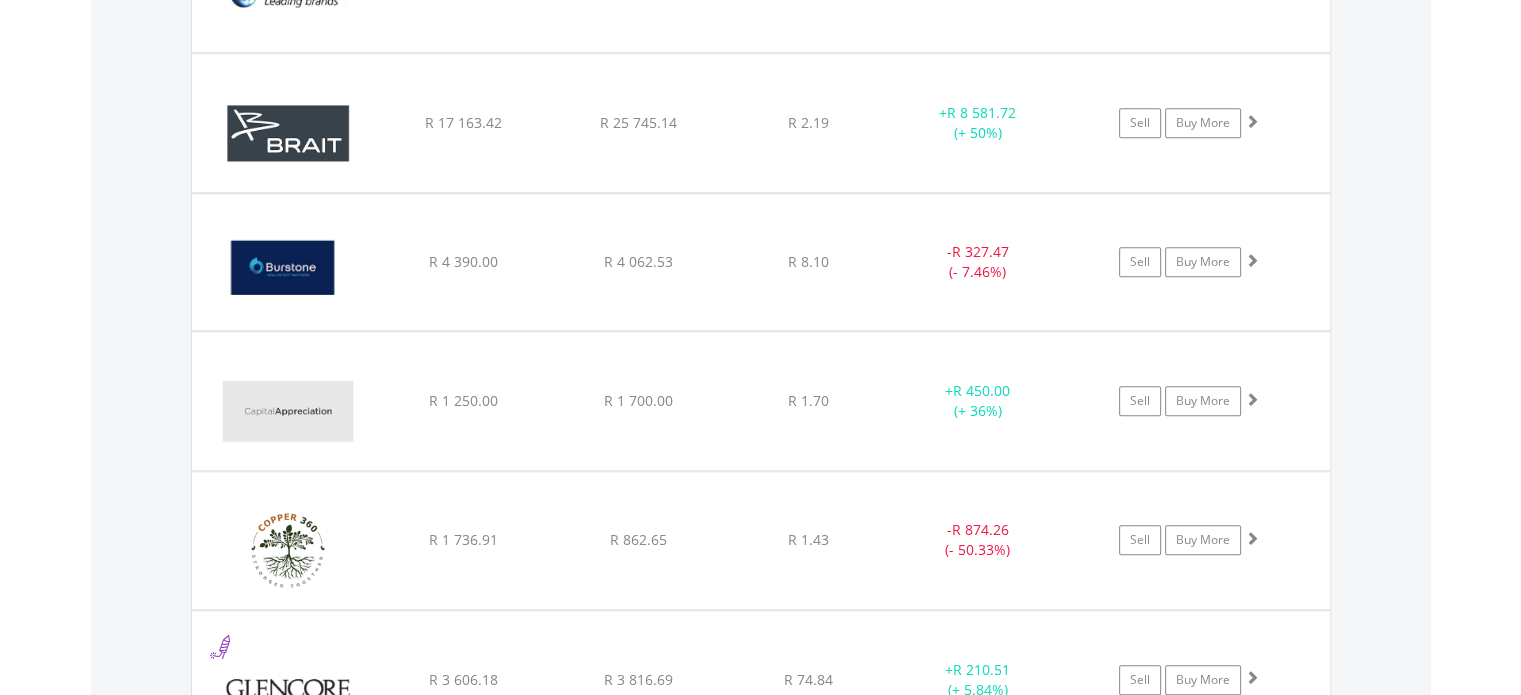 click on "My Investments
Invest Now
New Listings
Sell
My Recurring Investments
Pending Orders
Switch Unit Trusts
Vouchers
Buy a Voucher
Redeem a Voucher" at bounding box center [760, 446] 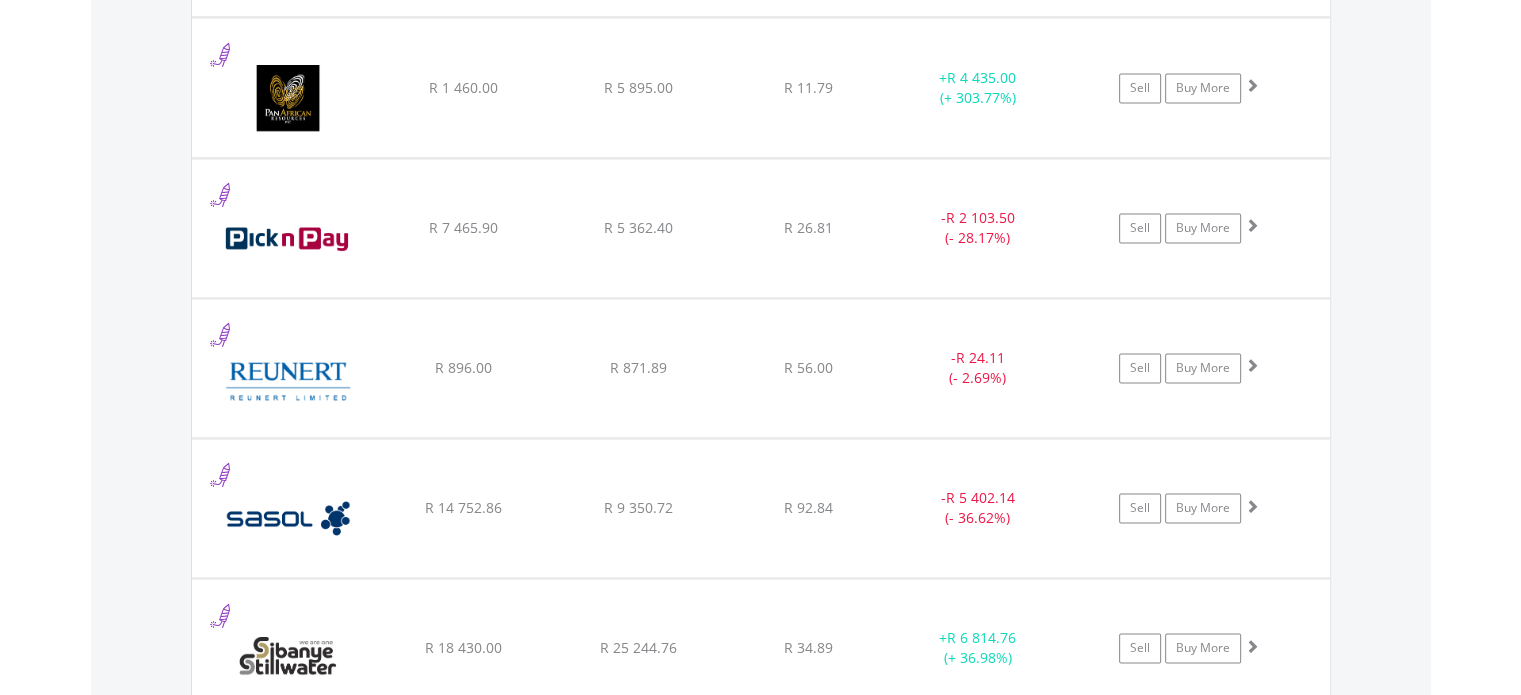 scroll, scrollTop: 2988, scrollLeft: 0, axis: vertical 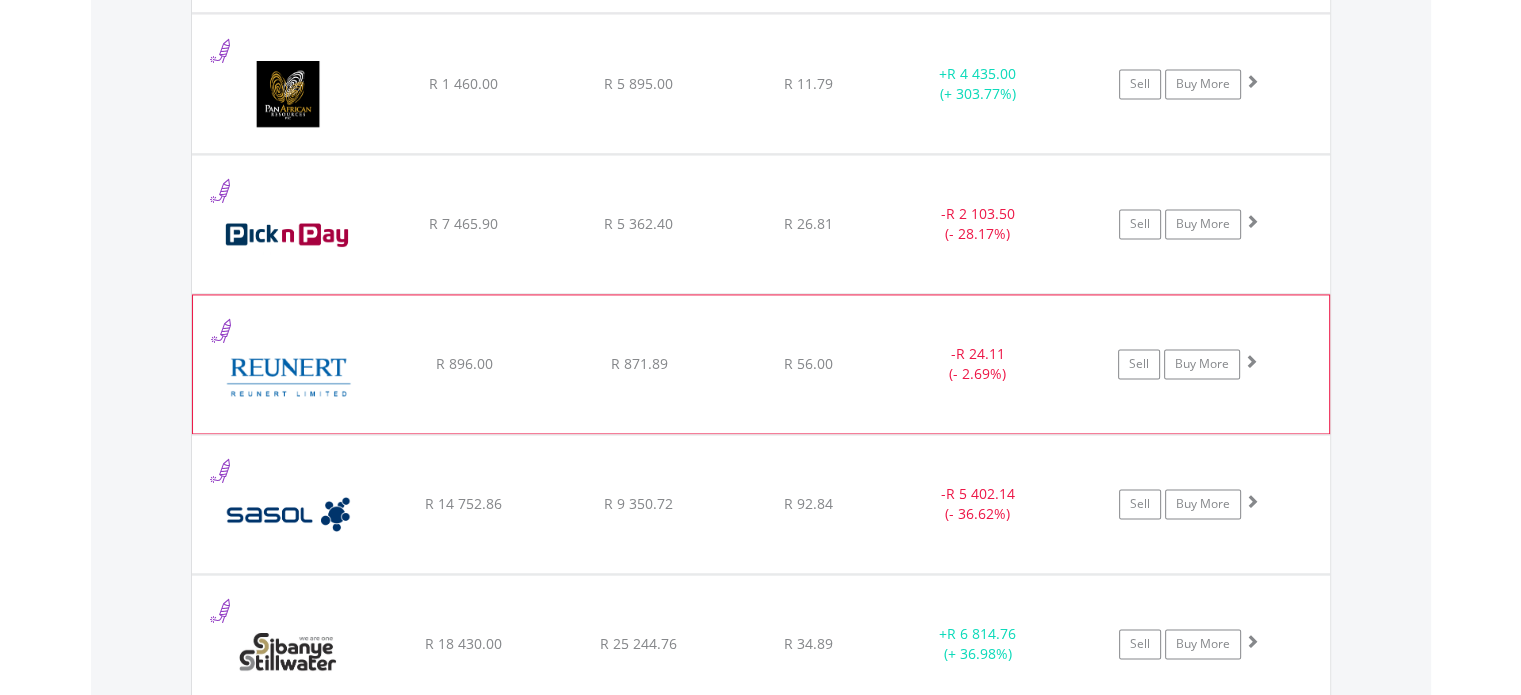 click at bounding box center (289, 374) 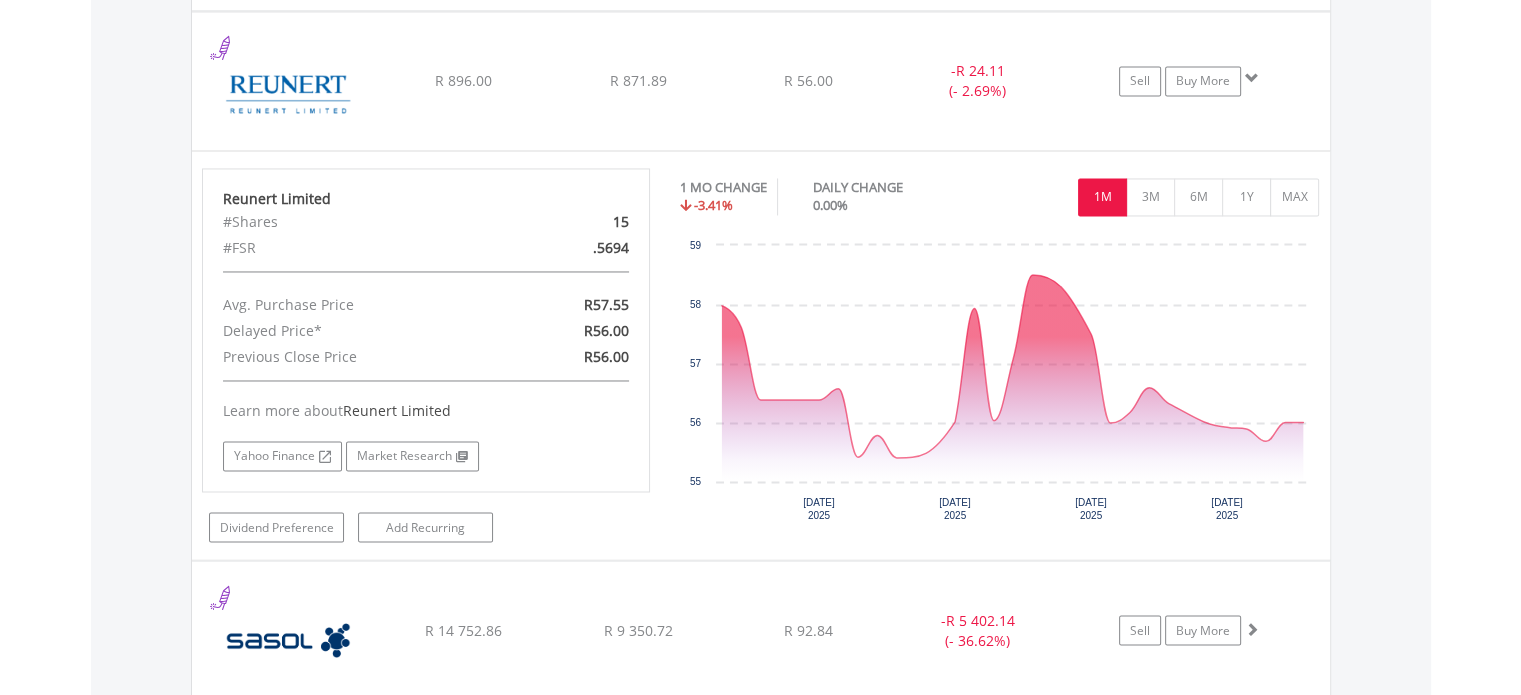 scroll, scrollTop: 3308, scrollLeft: 0, axis: vertical 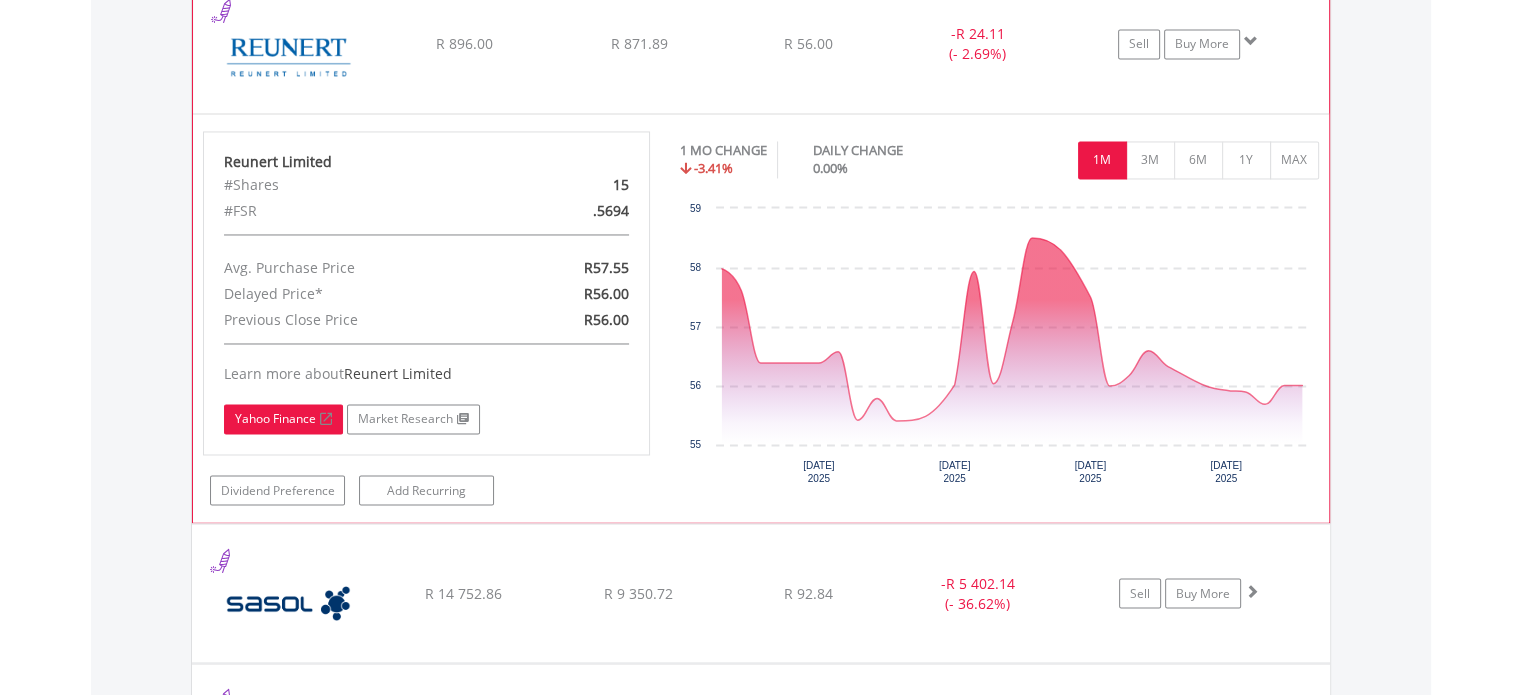 click on "Yahoo Finance" at bounding box center [283, 419] 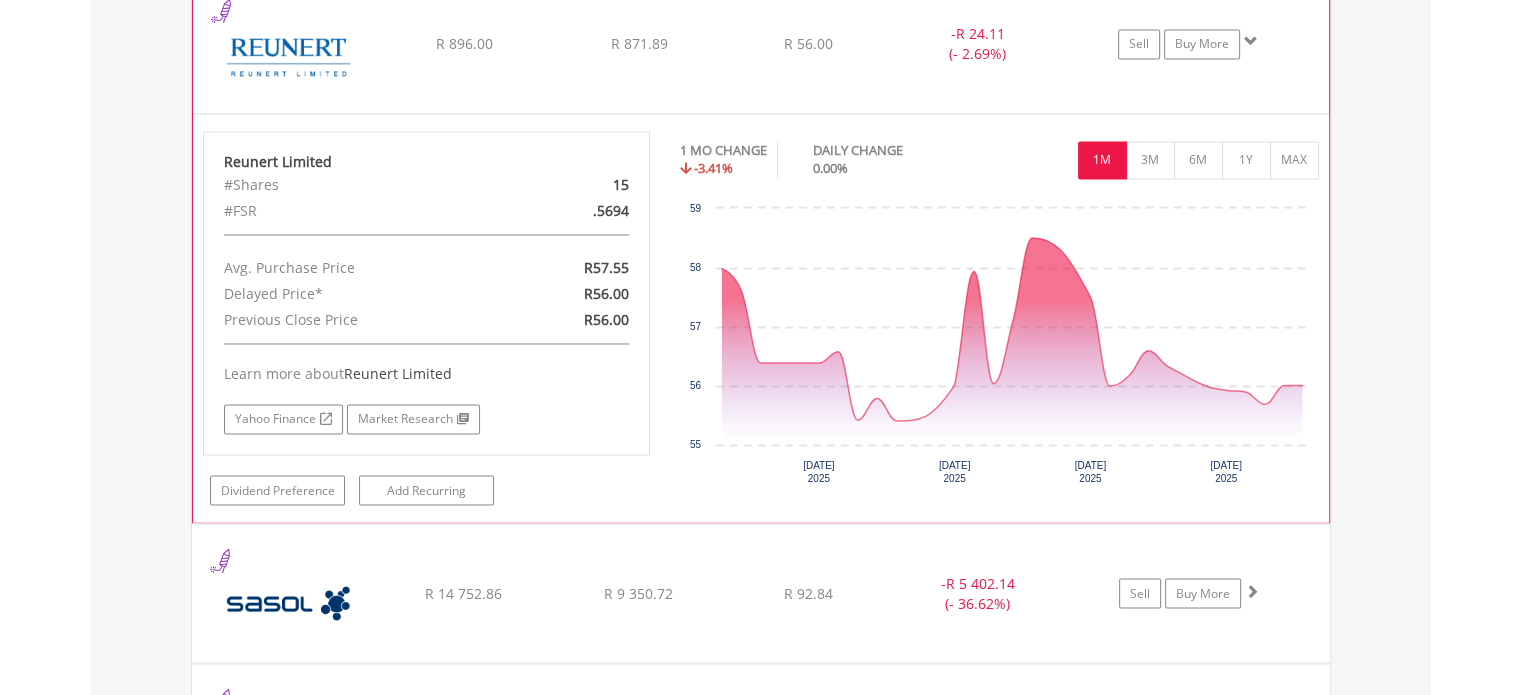 click on "﻿
Reunert Limited
R 896.00
R 871.89
R 56.00
-  R 24.11 (- 2.69%)
Sell
Buy More" at bounding box center (761, -1657) 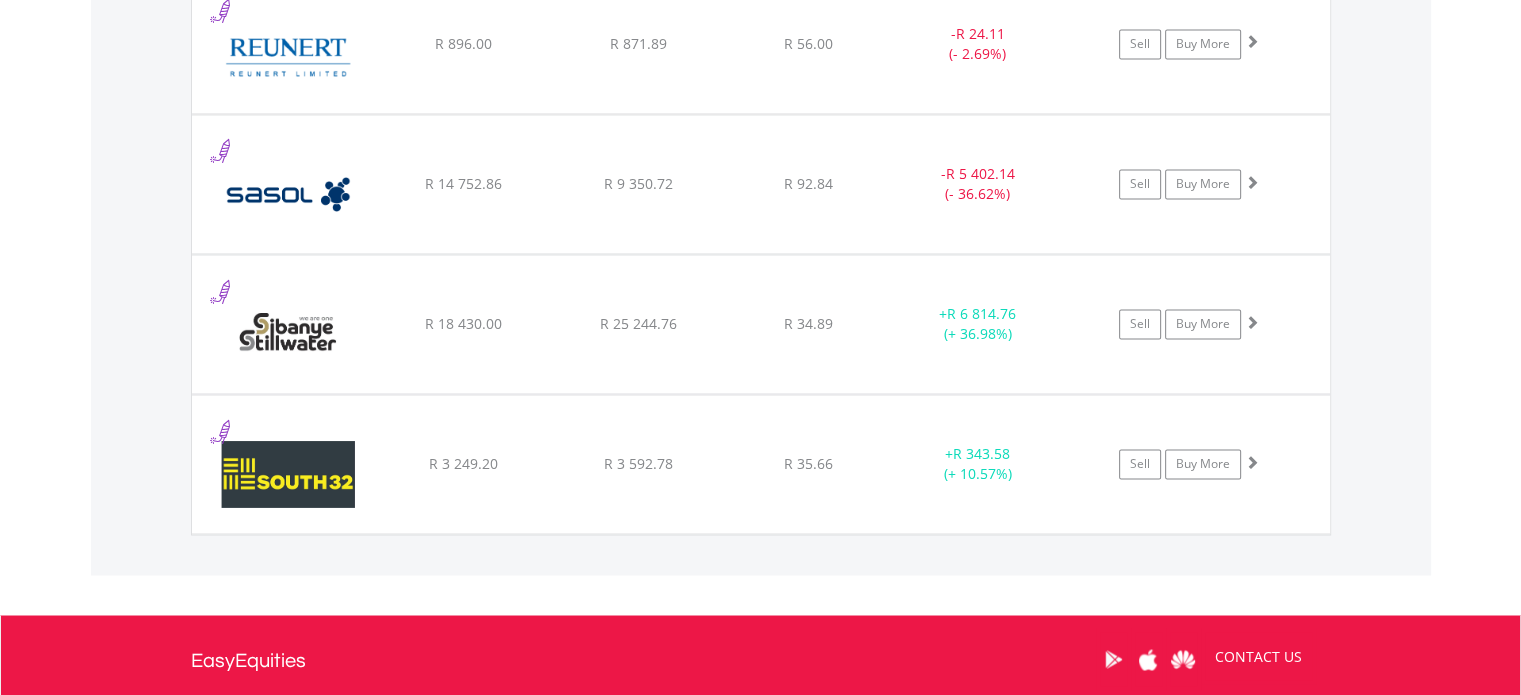 click on "Value View
Share View
DIY Shares
HOLDING
PURCHASE VALUE
CURRENT VALUE
CURRENT PRICE
PROFIT/LOSS
﻿
Barloworld Limited
R 7 646.50
R 11 773.99
R 116.01
+  R 4 127.49 (+ 53.98%)
Buy More" at bounding box center [761, -645] 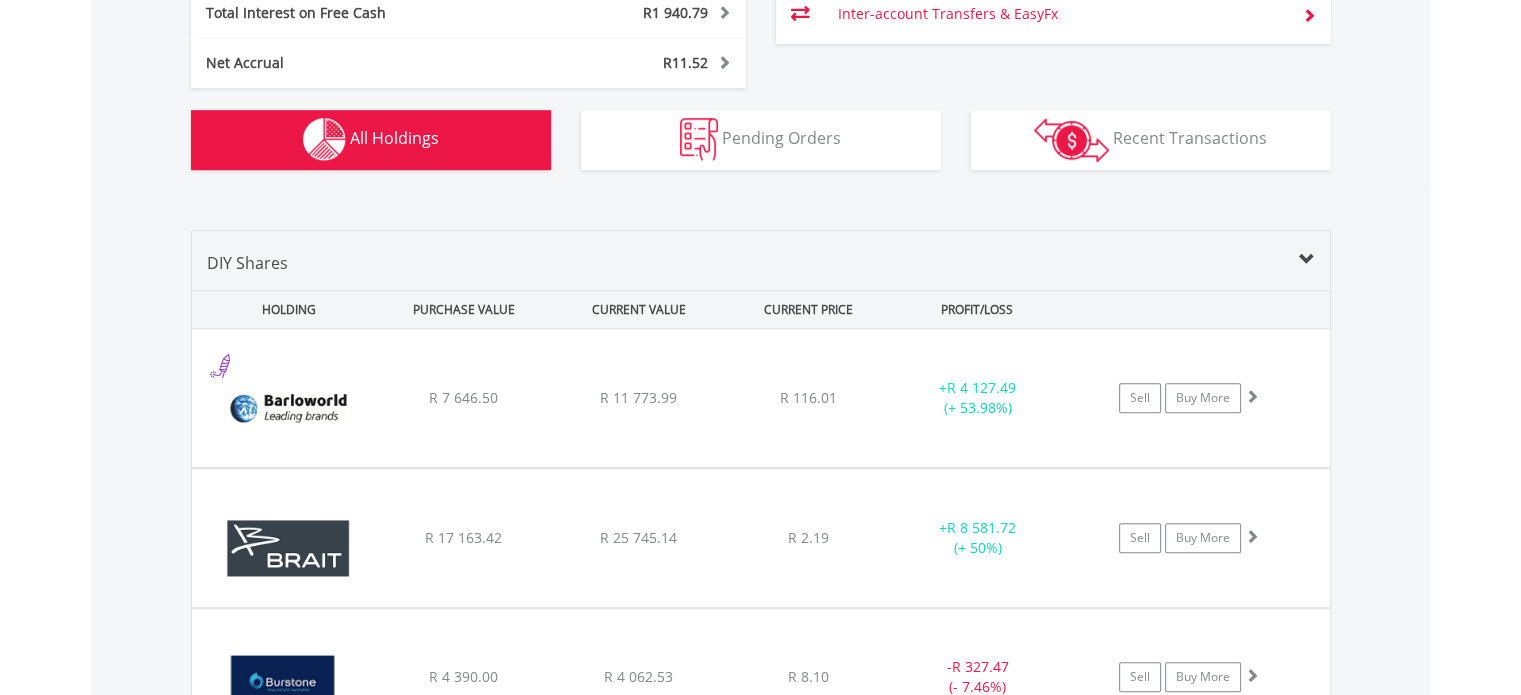 scroll, scrollTop: 1308, scrollLeft: 0, axis: vertical 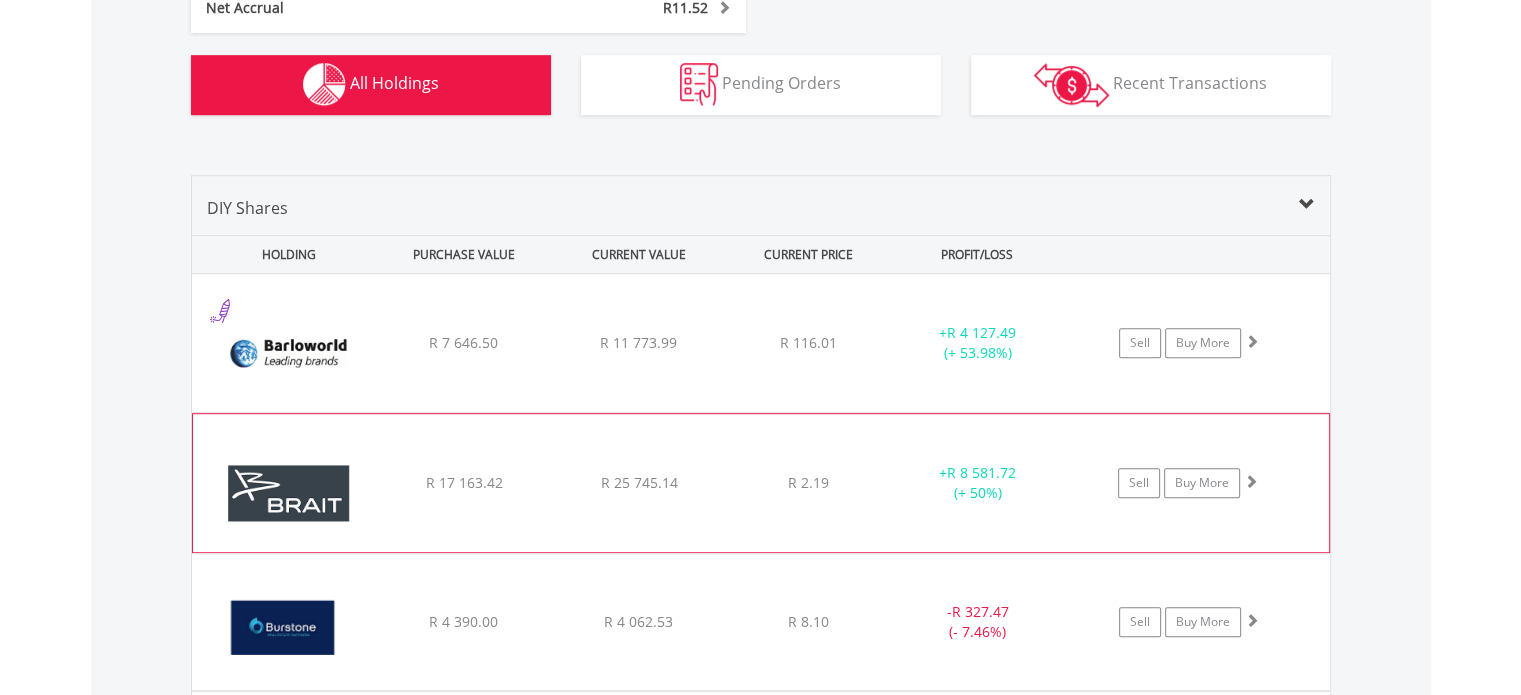 click at bounding box center (289, 493) 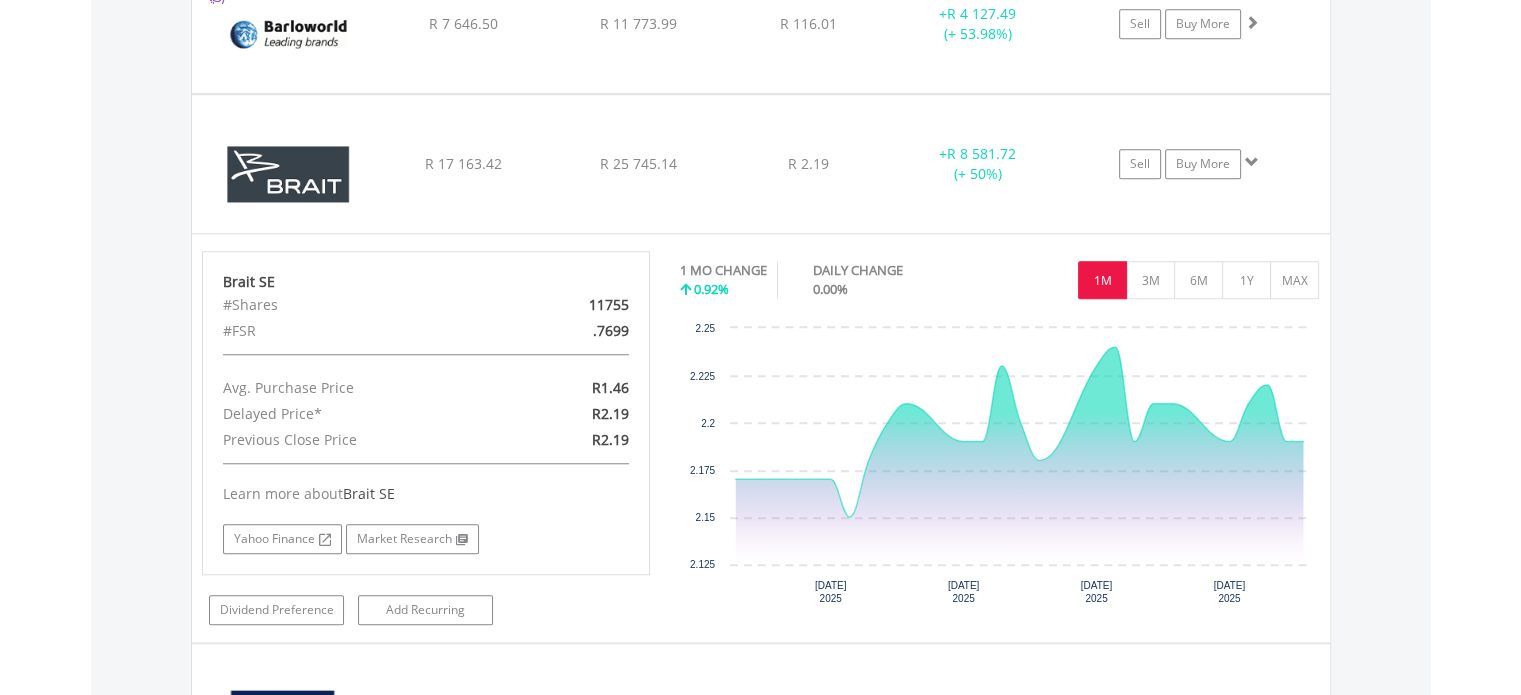 scroll, scrollTop: 1628, scrollLeft: 0, axis: vertical 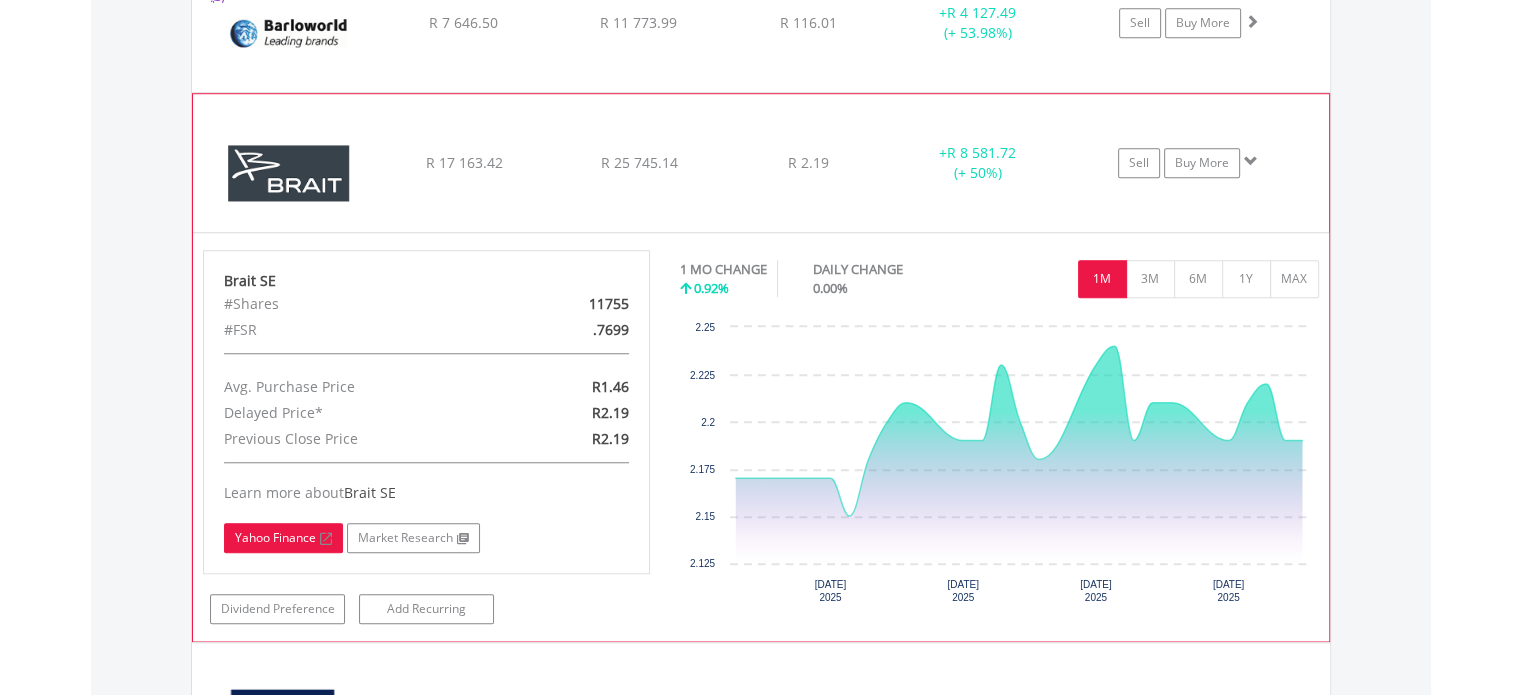 click on "Yahoo Finance" at bounding box center [283, 538] 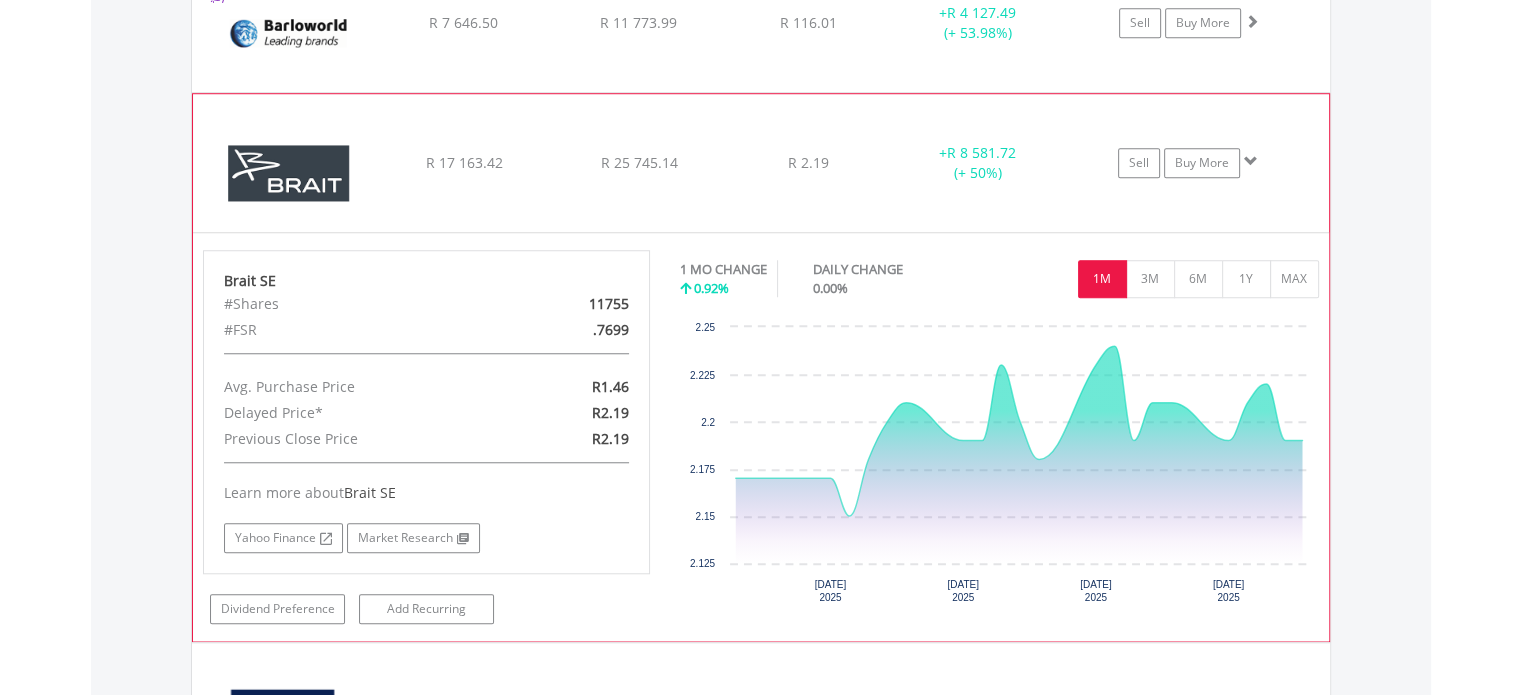 click on "﻿
Brait SE
R 17 163.42
R 25 745.14
R 2.19
+  R 8 581.72 (+ 50%)
Sell
Buy More" at bounding box center [761, 23] 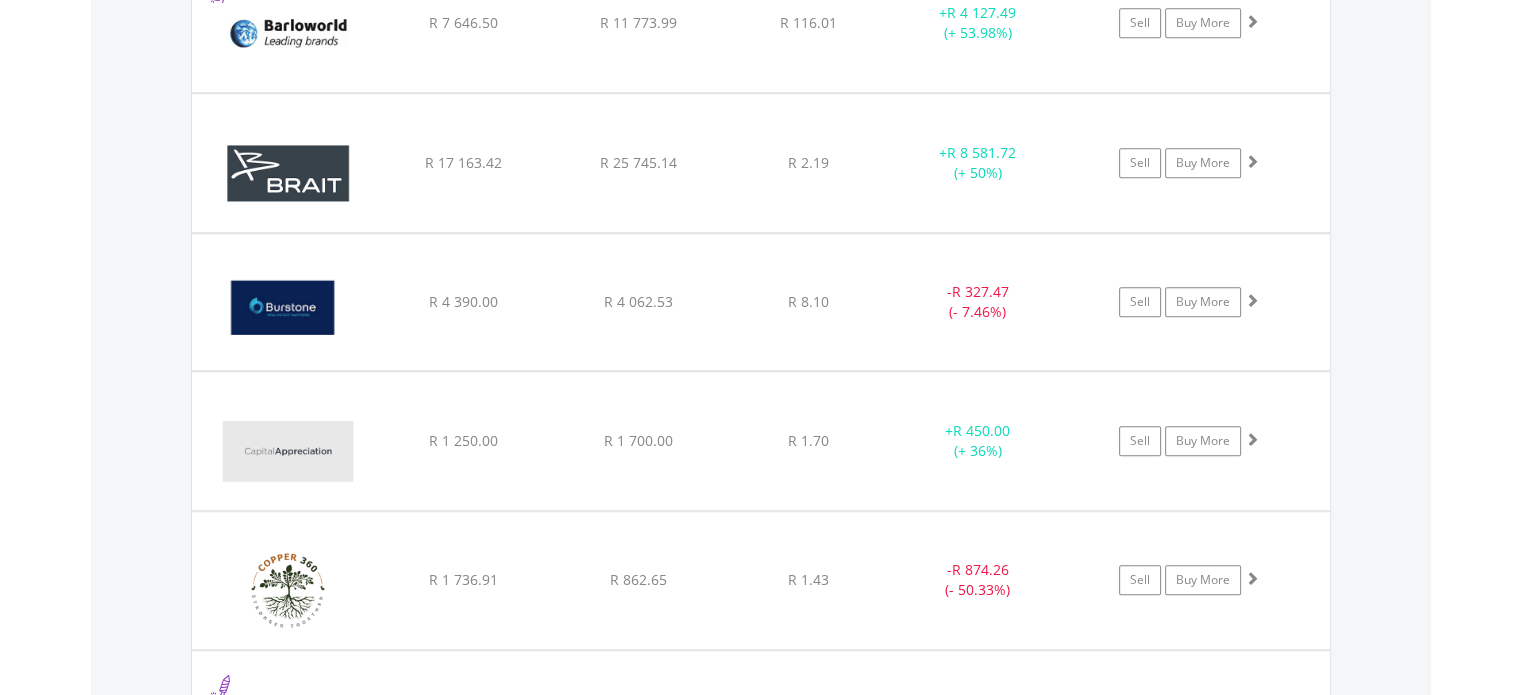 click on "My Investments
Invest Now
New Listings
Sell
My Recurring Investments
Pending Orders
Switch Unit Trusts
Vouchers
Buy a Voucher
Redeem a Voucher" at bounding box center [760, 486] 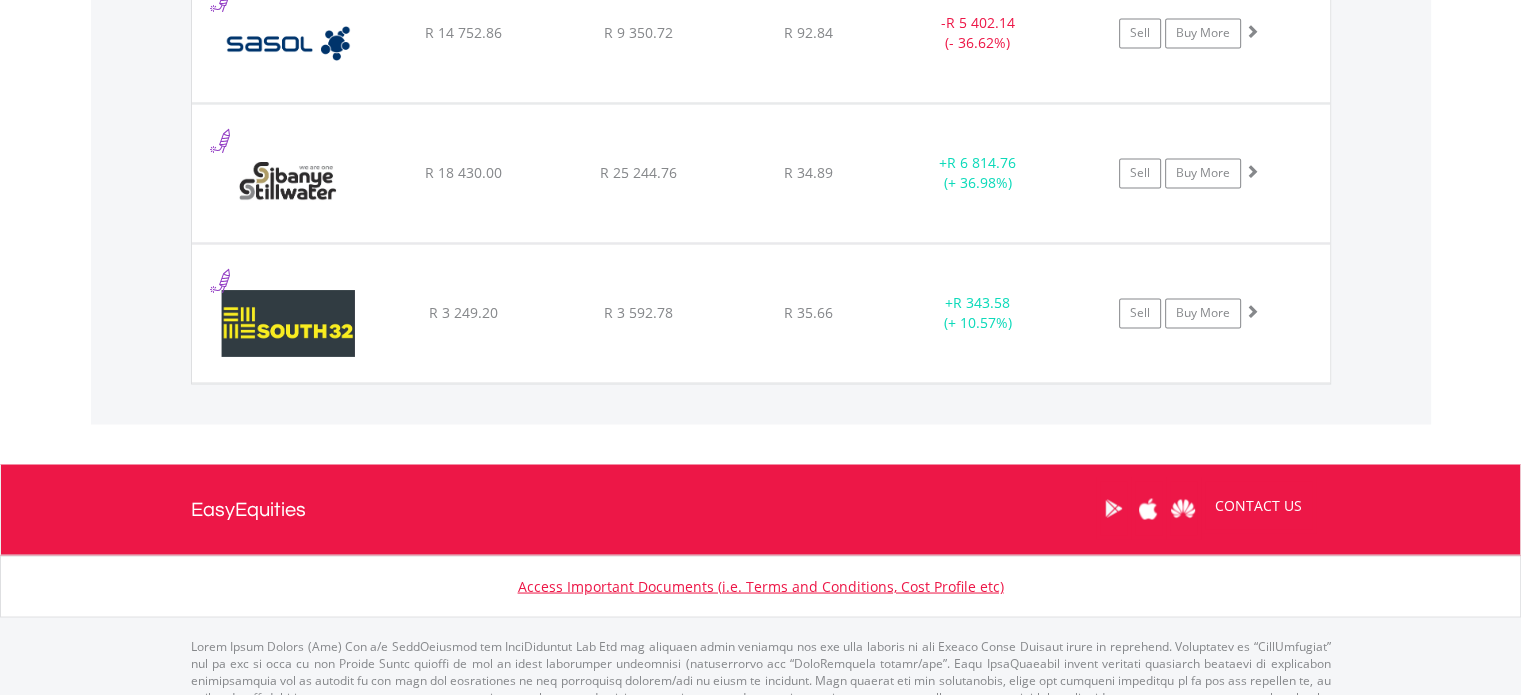 scroll, scrollTop: 3508, scrollLeft: 0, axis: vertical 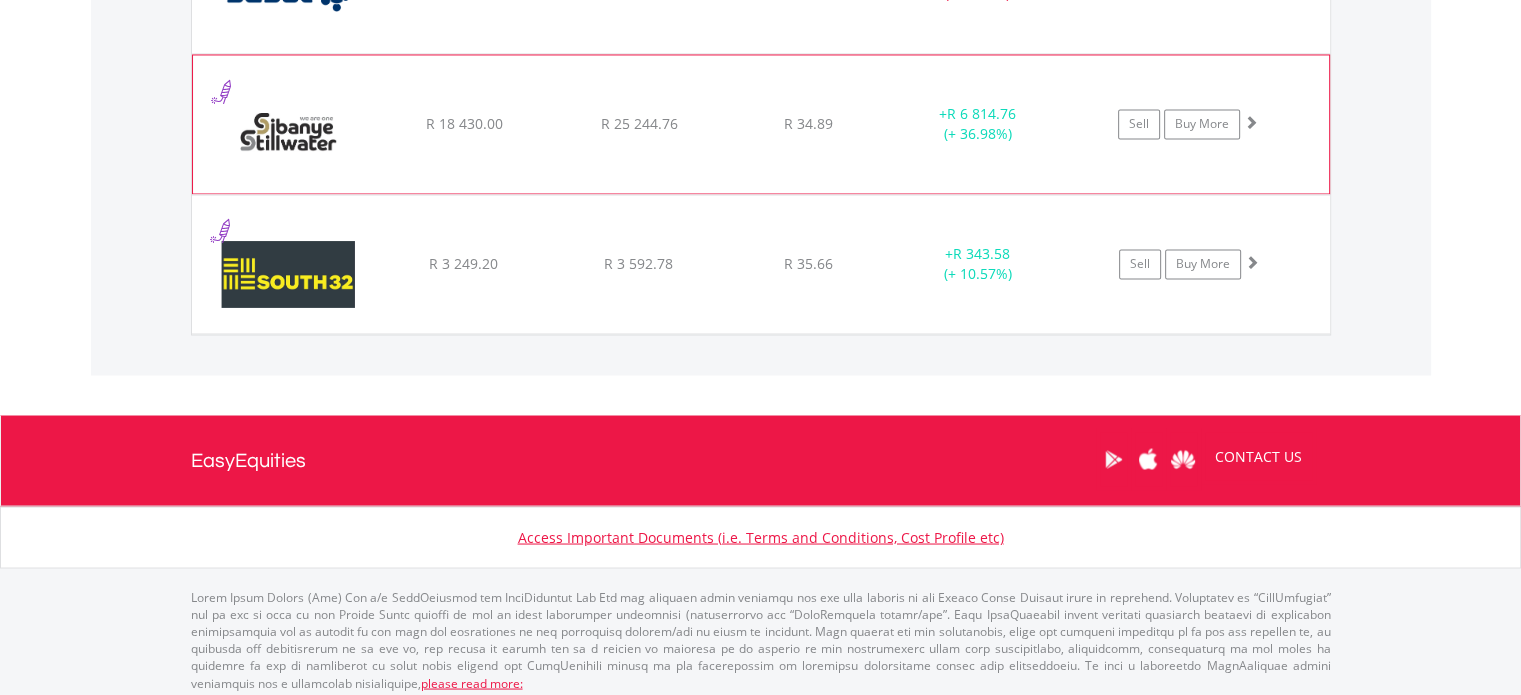 click at bounding box center (289, 134) 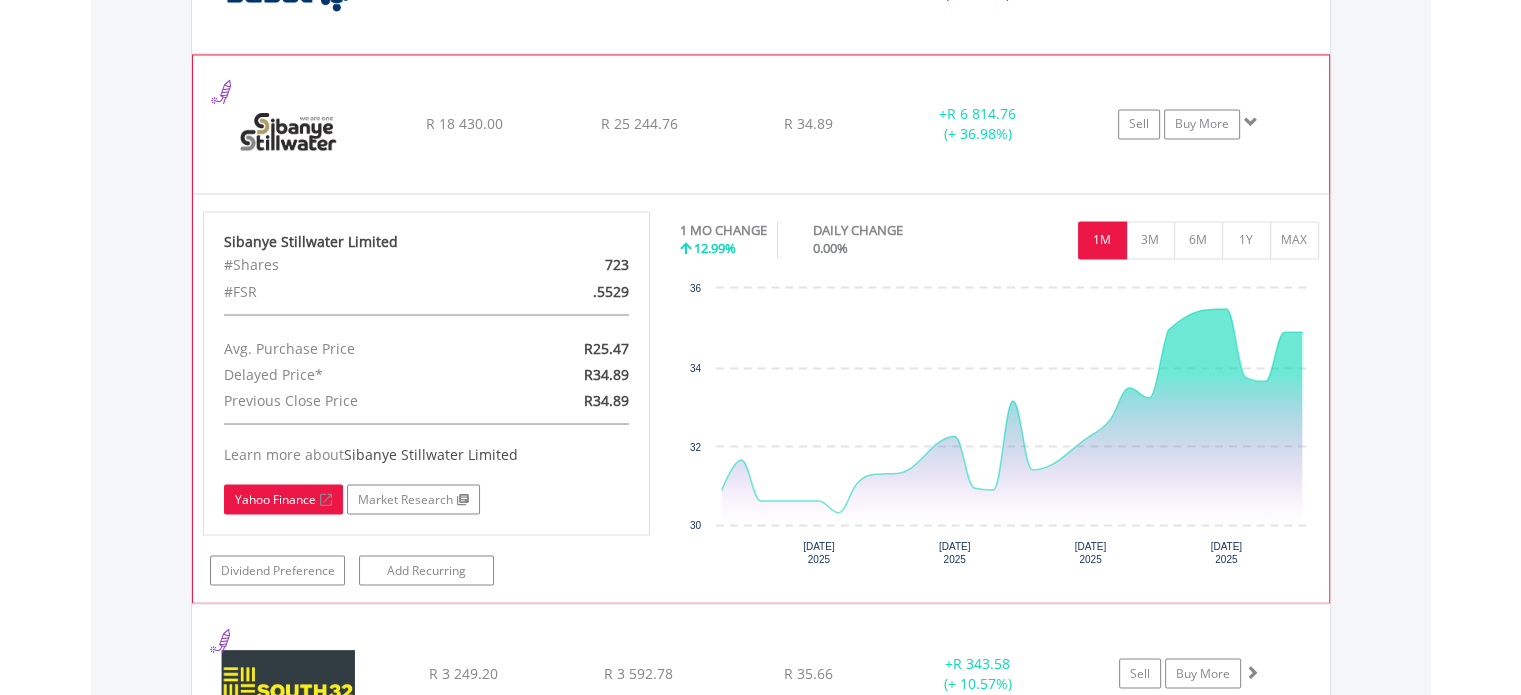 click on "Yahoo Finance" at bounding box center [283, 499] 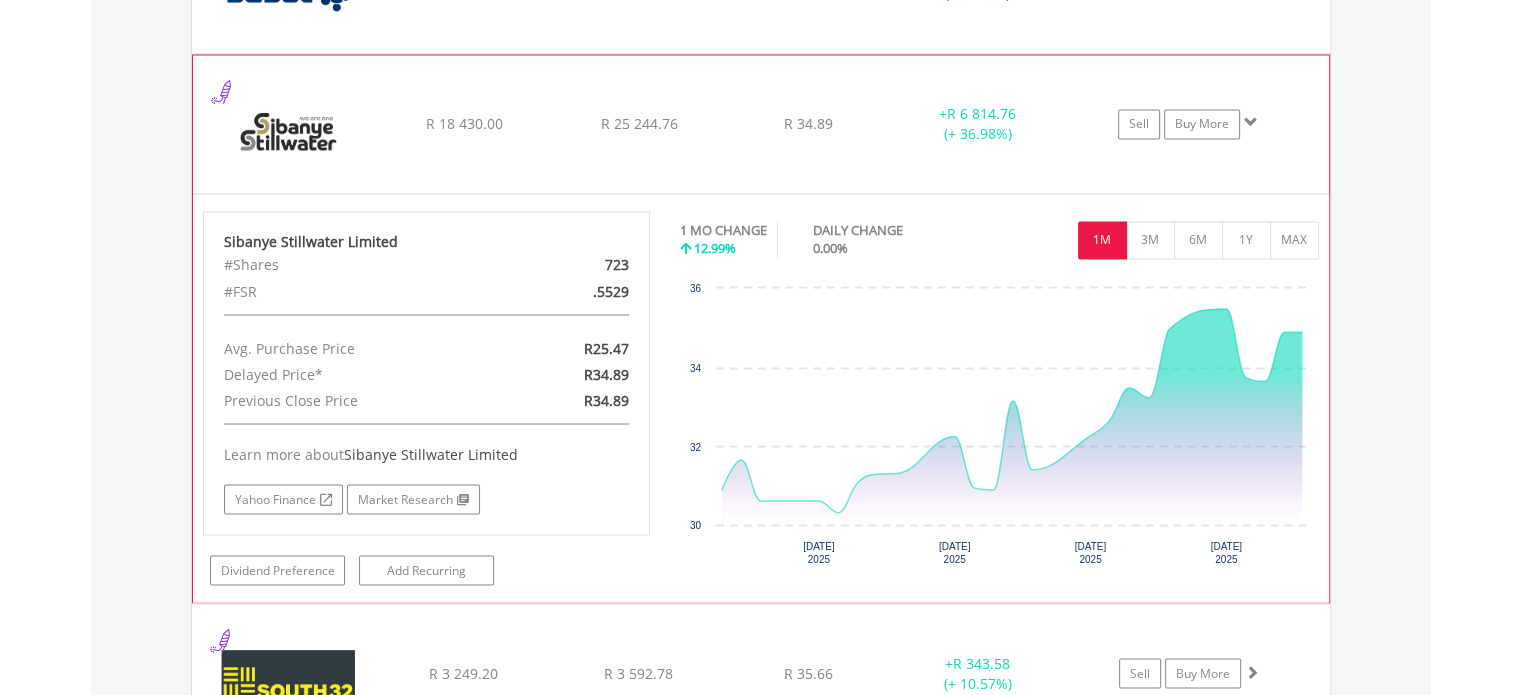 click on "R 18 430.00" at bounding box center [463, -1857] 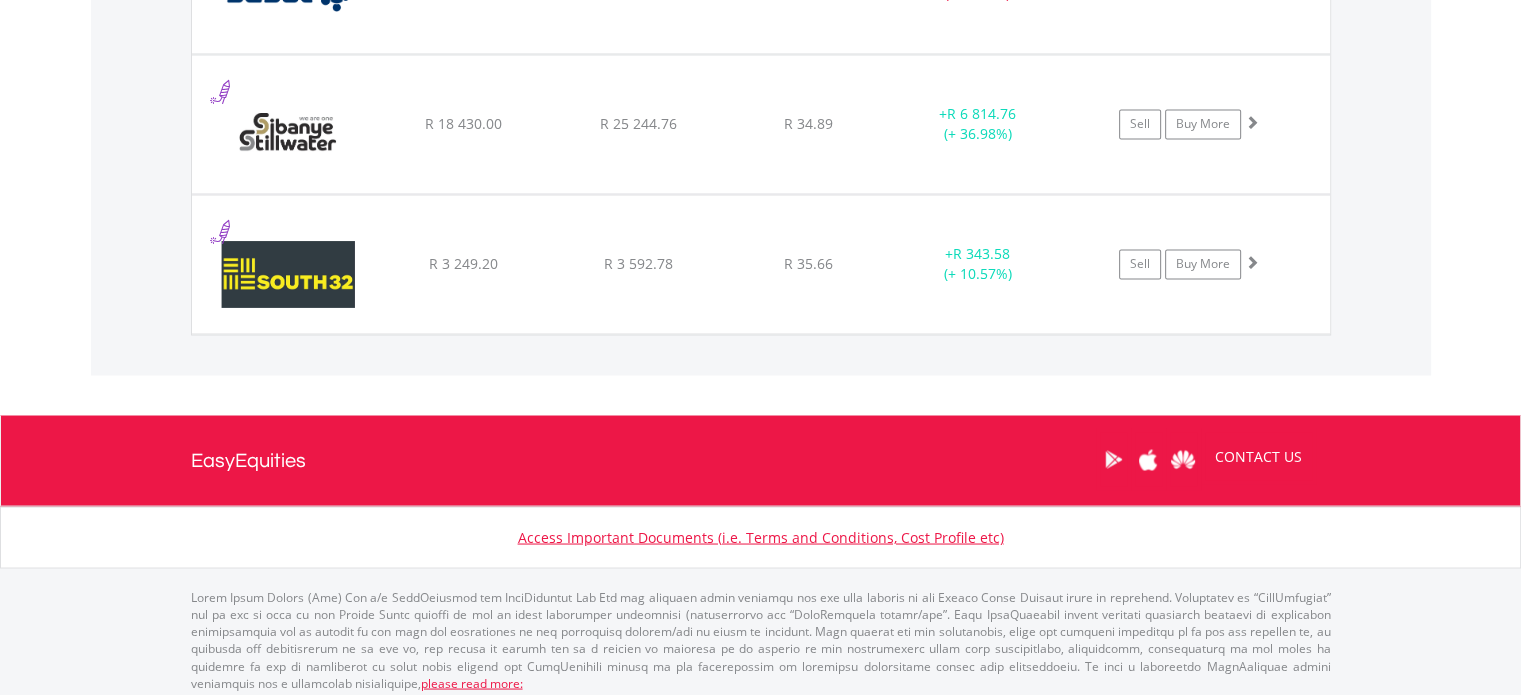 click on "My Investments
Invest Now
New Listings
Sell
My Recurring Investments
Pending Orders
Switch Unit Trusts
Vouchers
Buy a Voucher
Redeem a Voucher" at bounding box center [760, -1394] 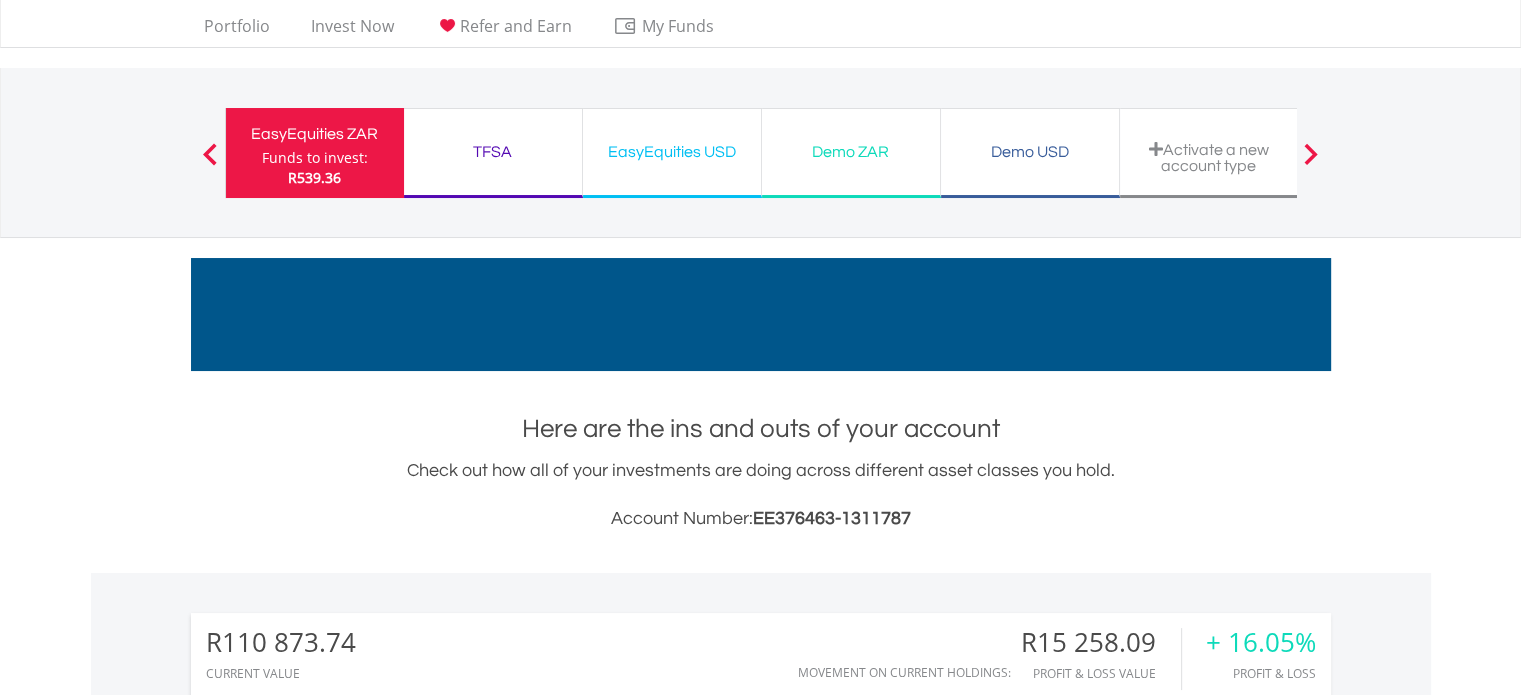 scroll, scrollTop: 0, scrollLeft: 0, axis: both 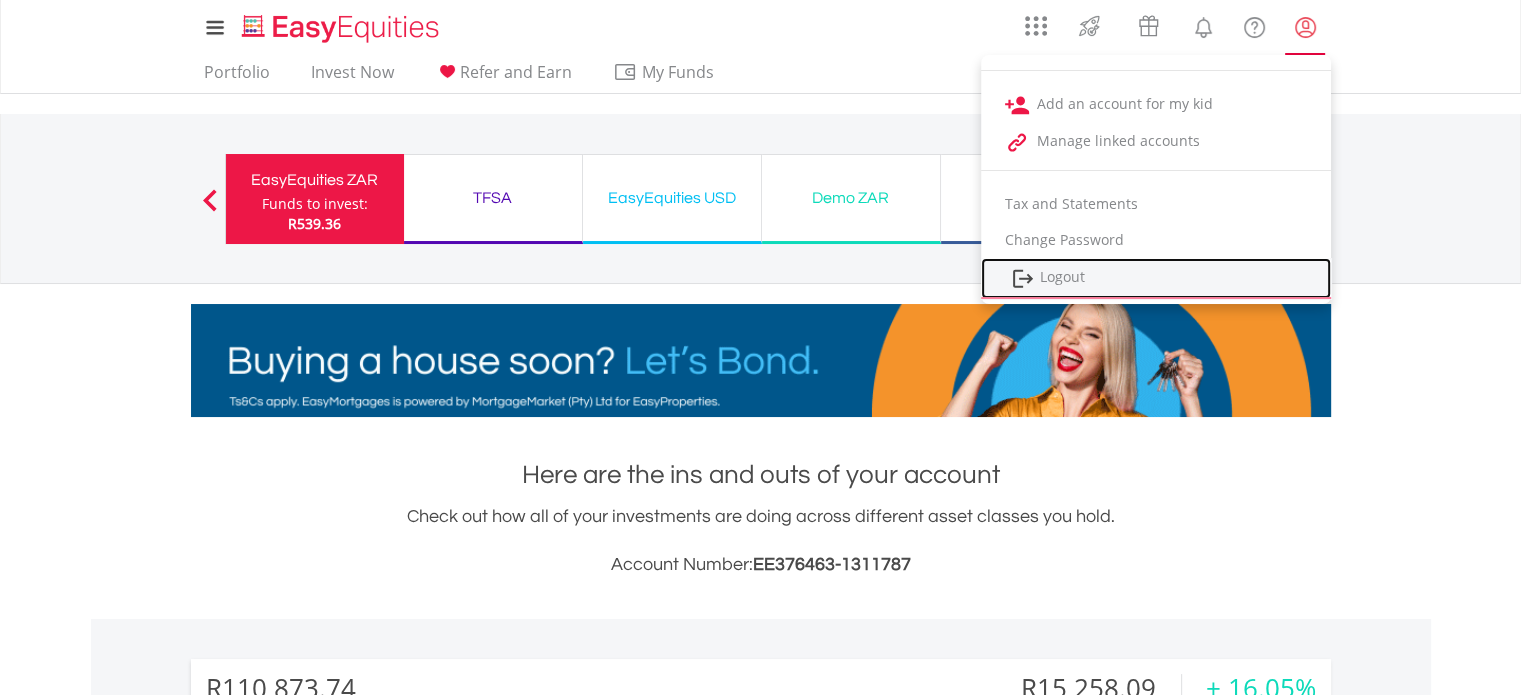 click on "Logout" at bounding box center (1156, 278) 